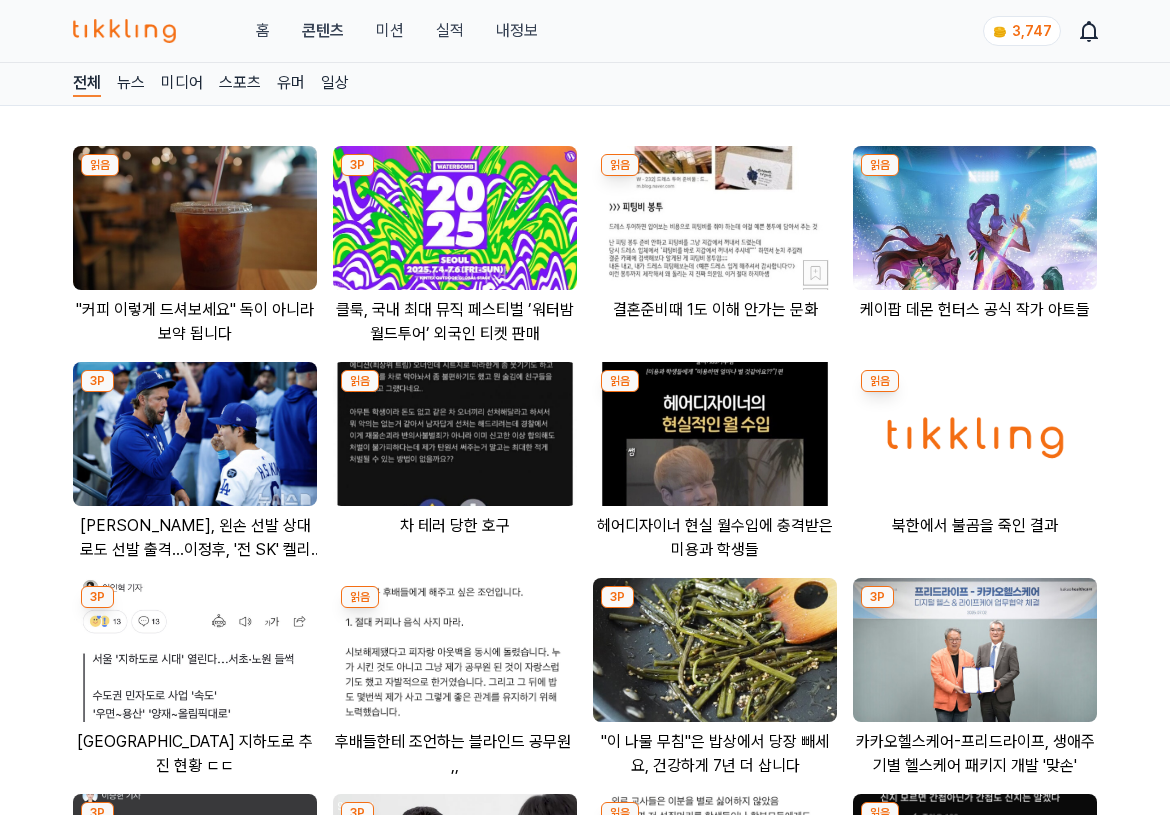 scroll, scrollTop: 0, scrollLeft: 0, axis: both 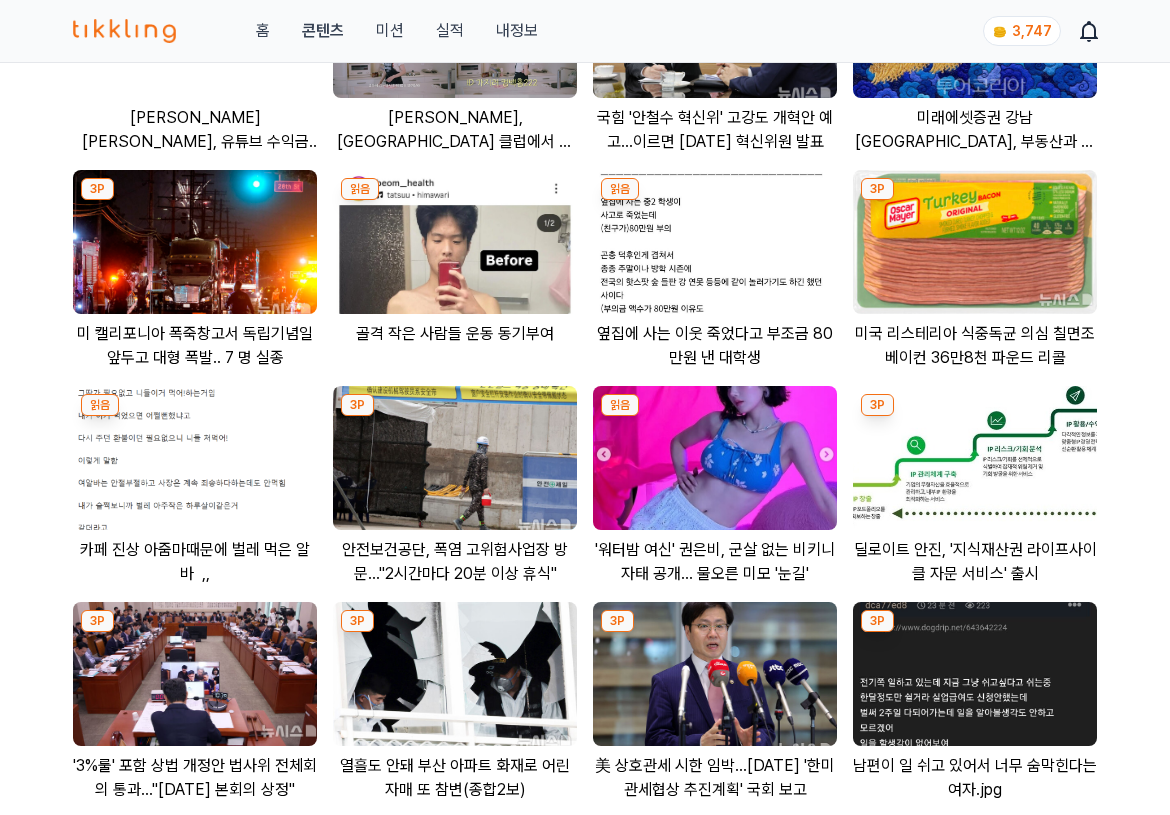 click at bounding box center [455, 458] 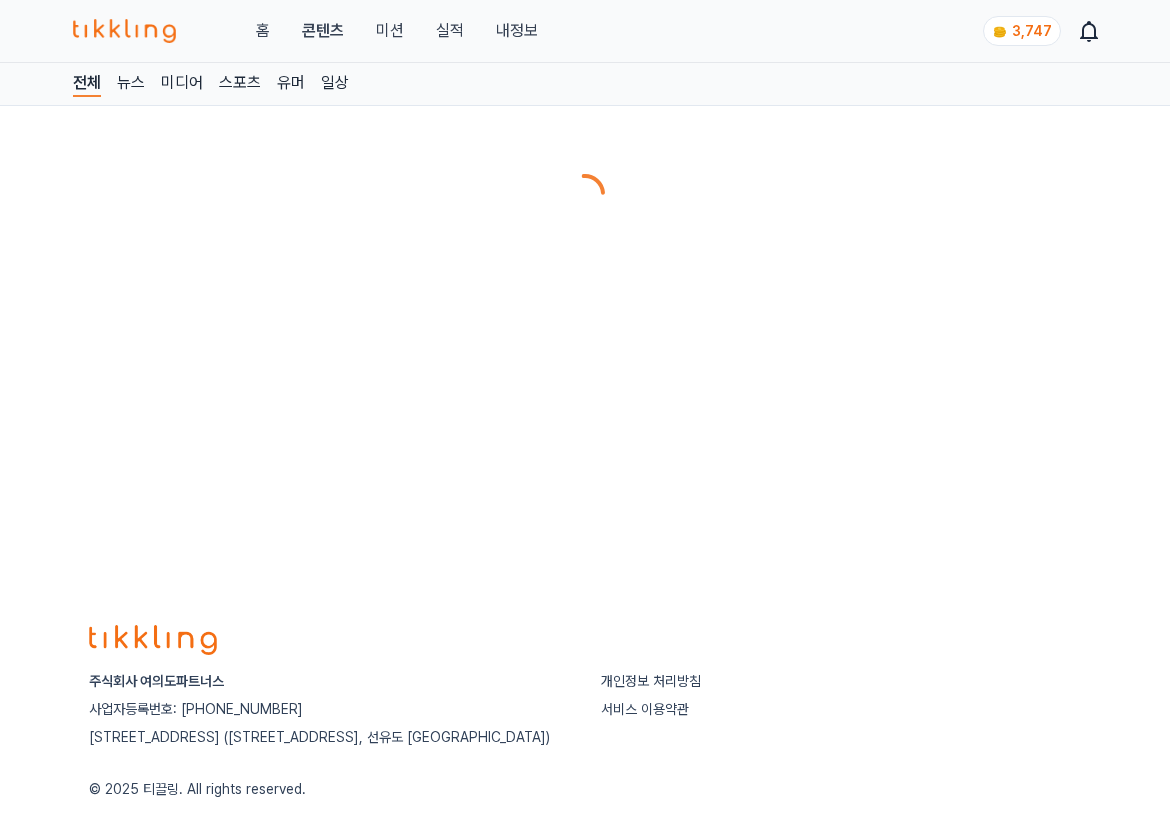 scroll, scrollTop: 0, scrollLeft: 0, axis: both 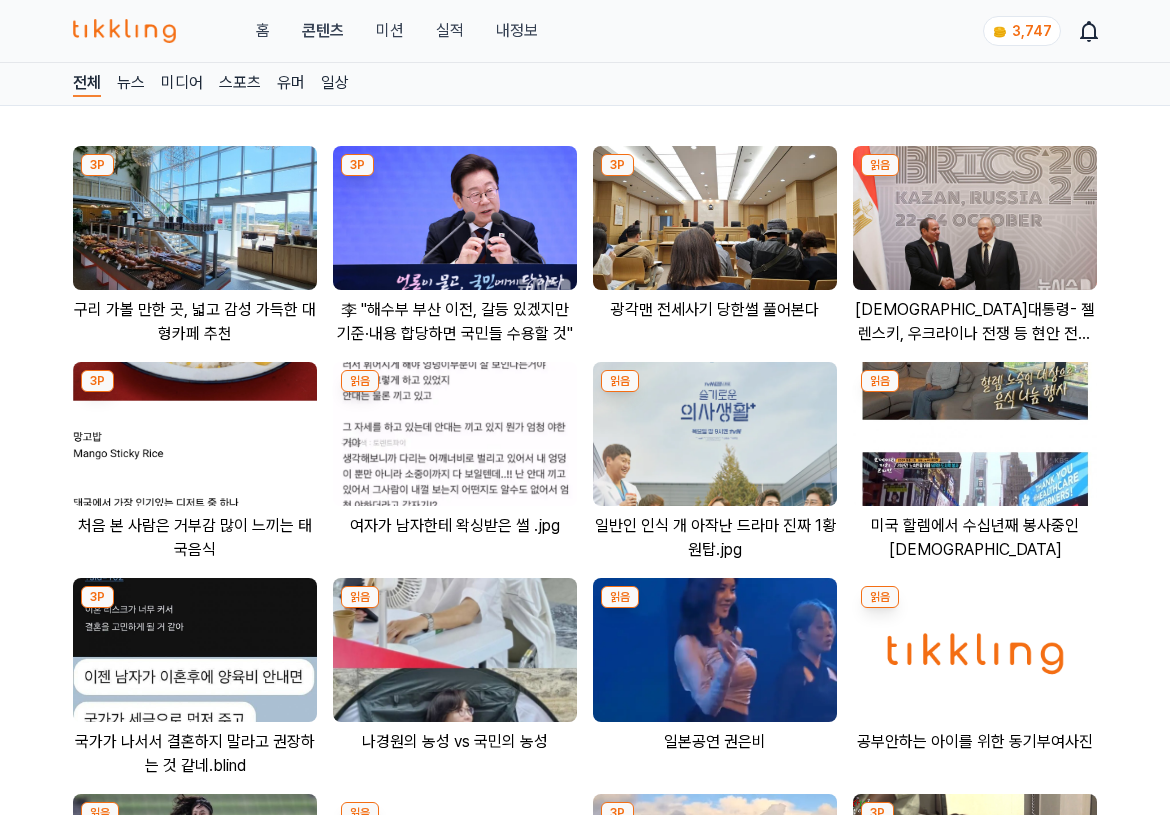 click at bounding box center [195, 218] 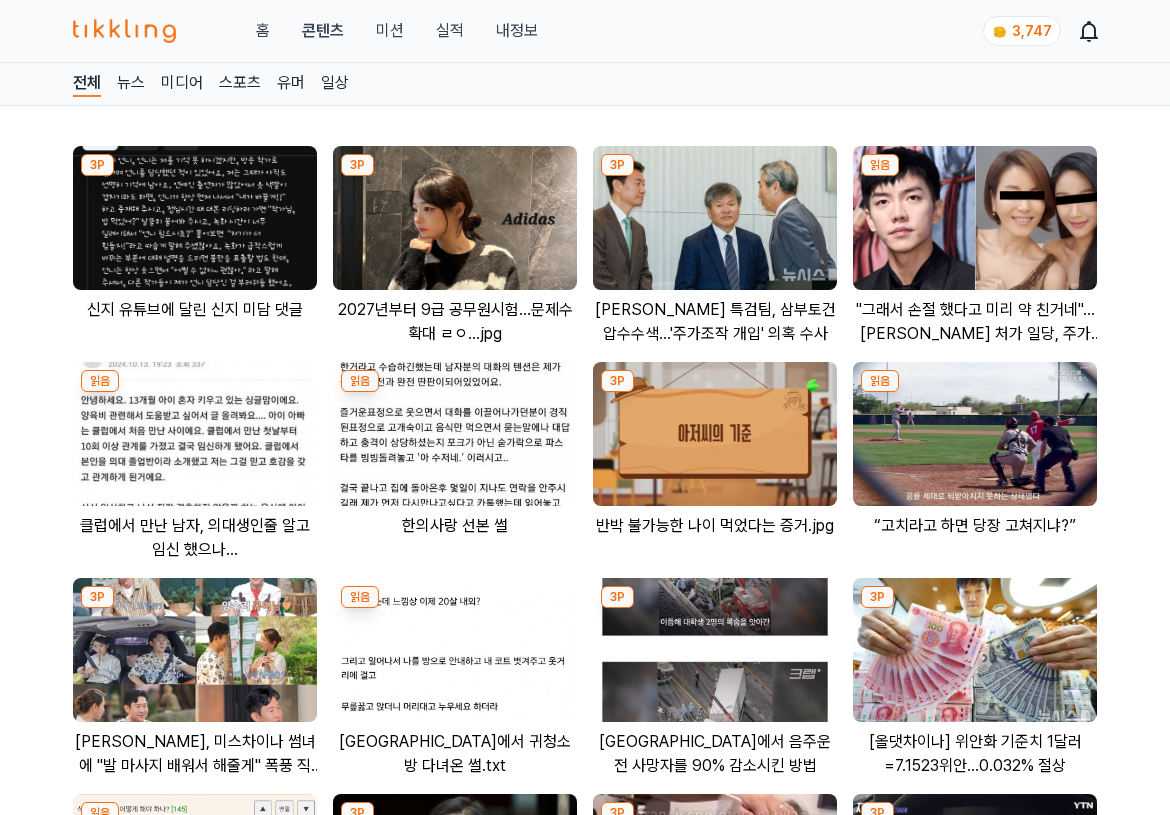 scroll, scrollTop: 1000, scrollLeft: 0, axis: vertical 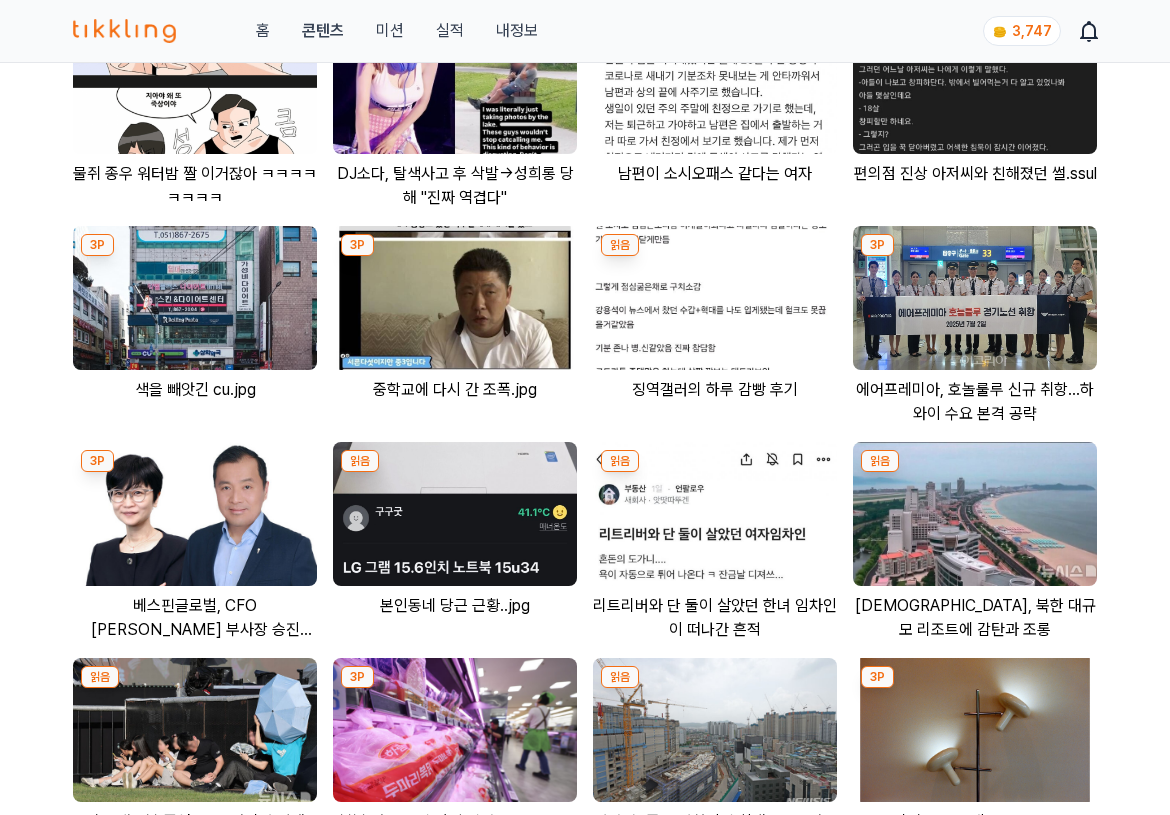 click at bounding box center [455, 298] 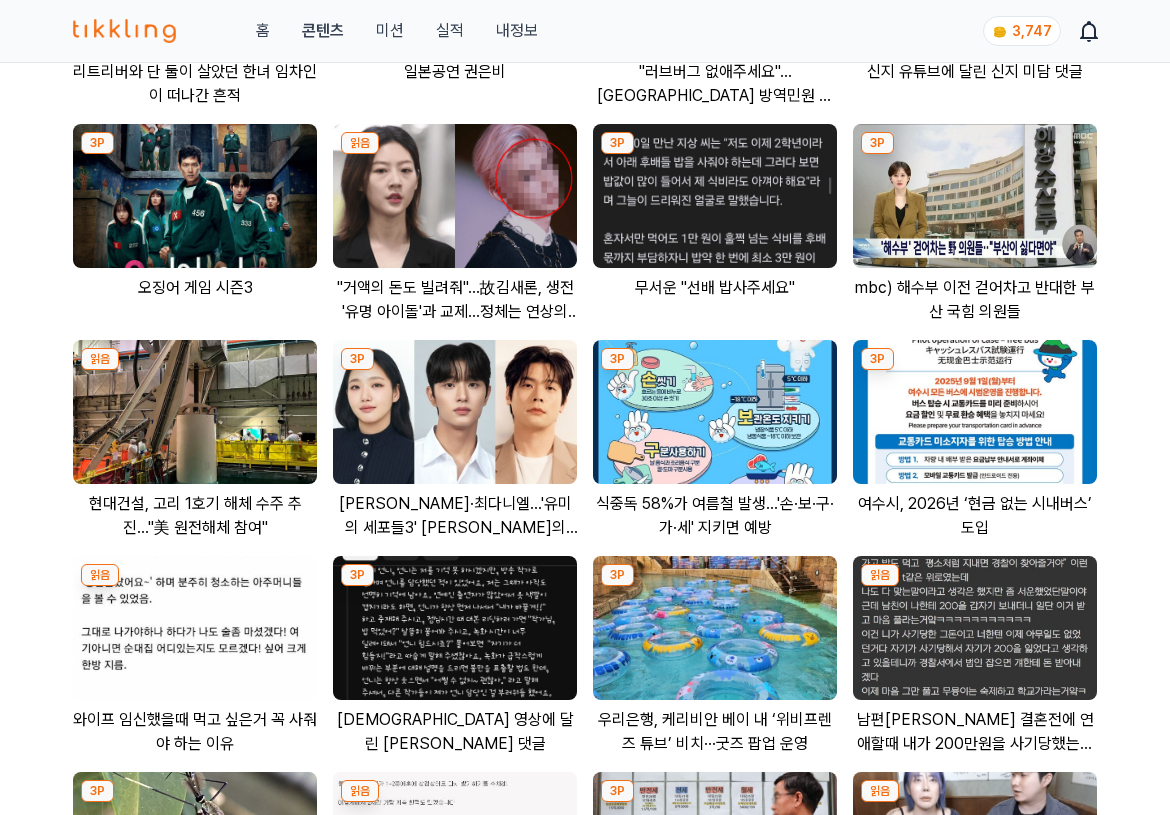 scroll, scrollTop: 0, scrollLeft: 0, axis: both 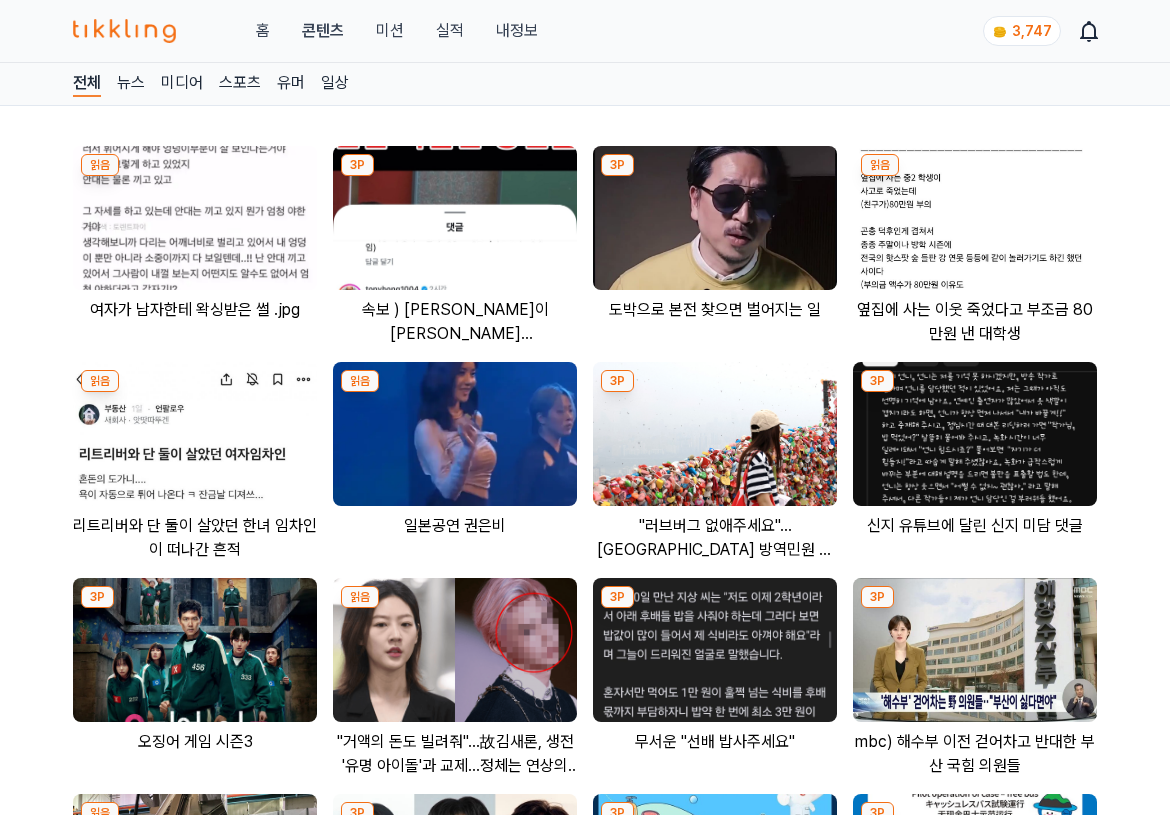 click on "3,747" at bounding box center (1032, 31) 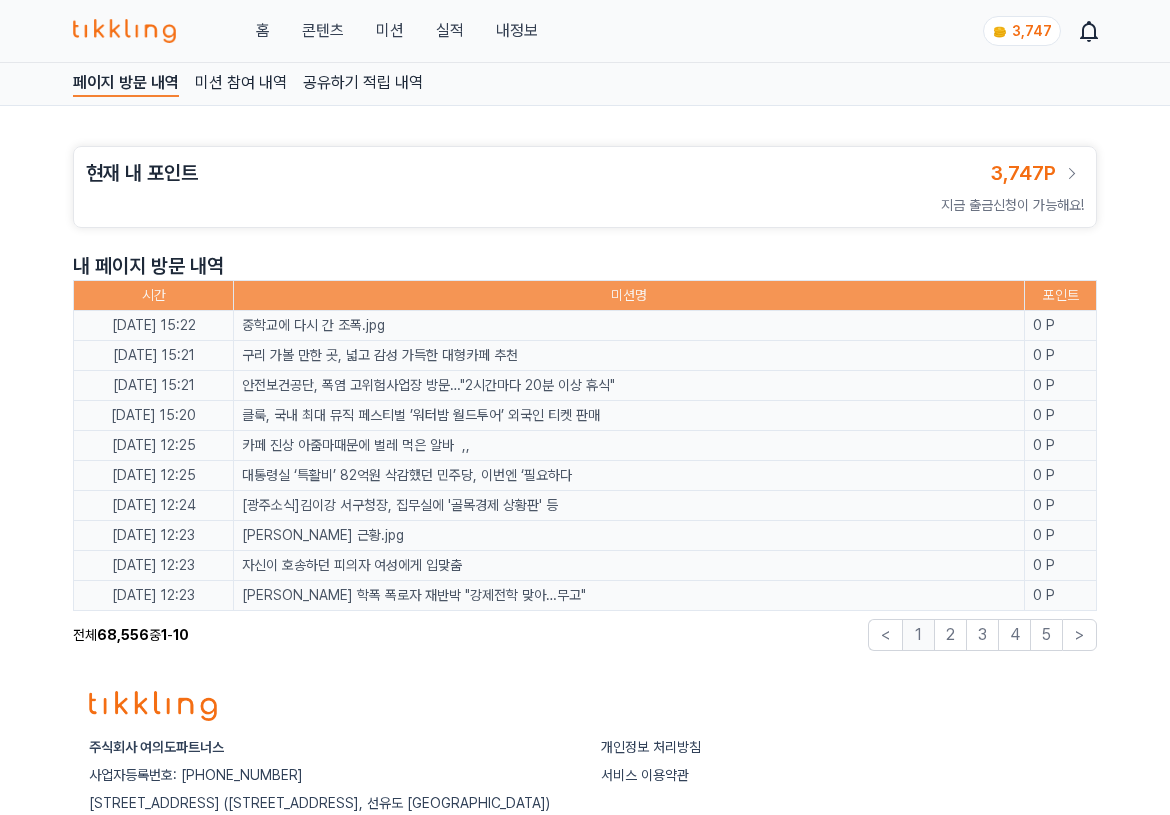 scroll, scrollTop: 143, scrollLeft: 0, axis: vertical 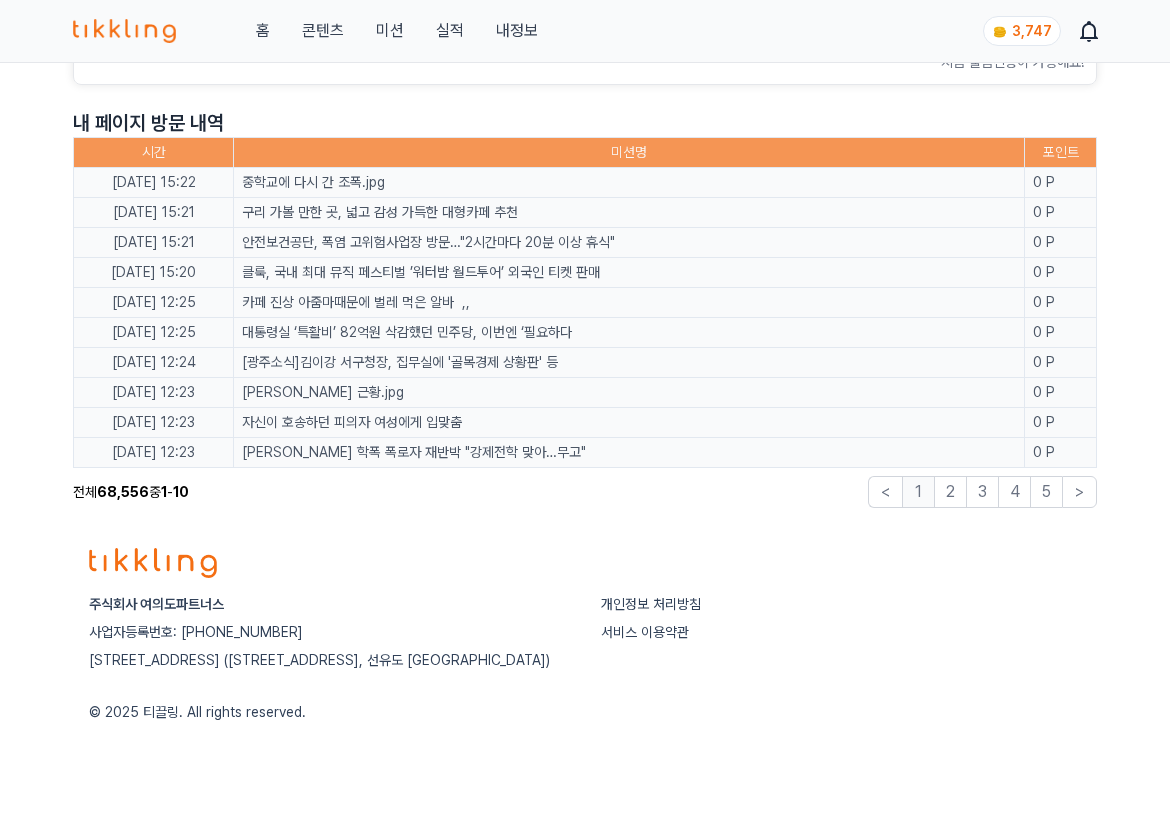 click on "1" at bounding box center [918, 492] 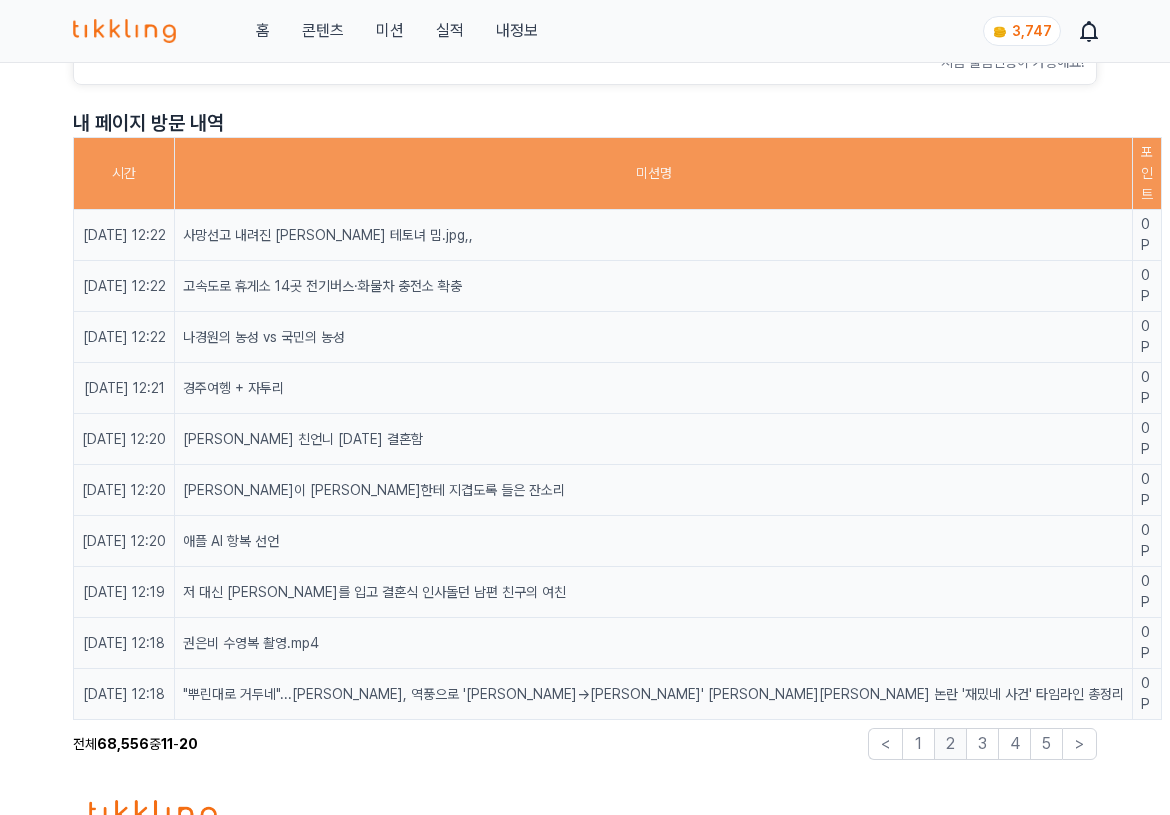 click on "2" at bounding box center [950, 744] 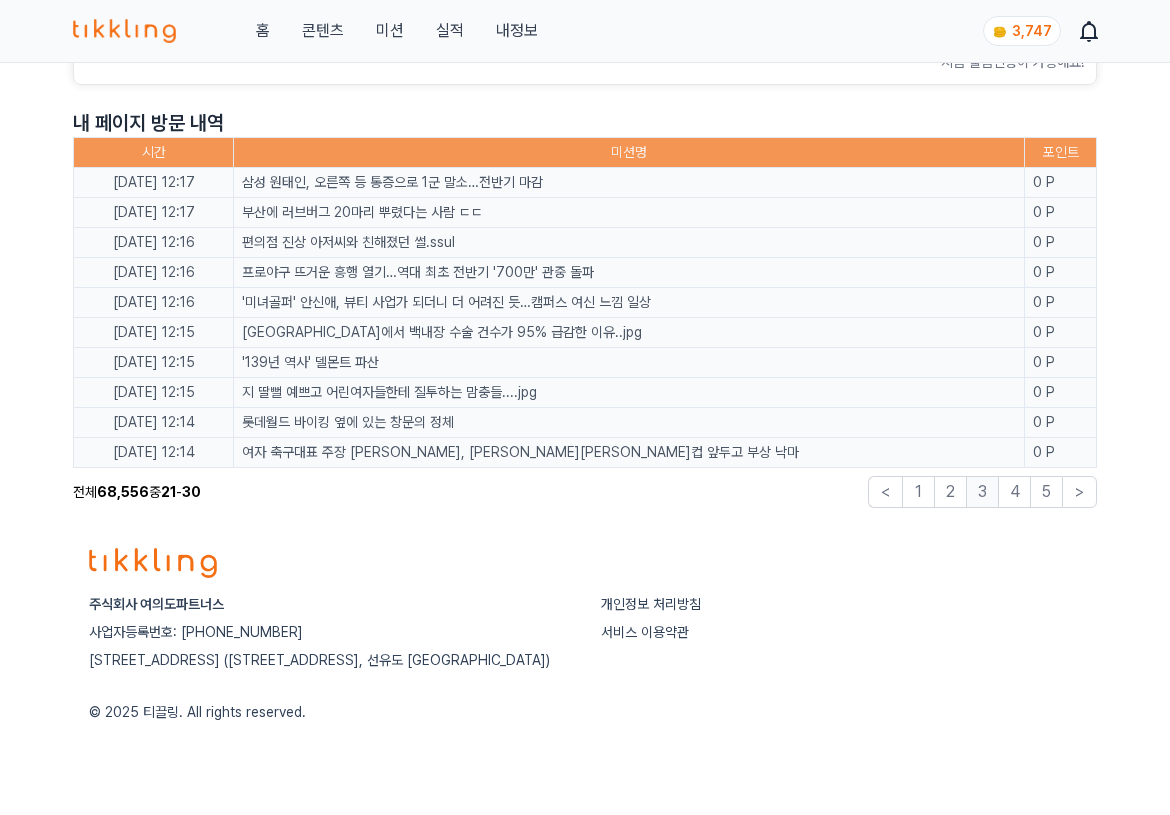click on "4" at bounding box center (1014, 492) 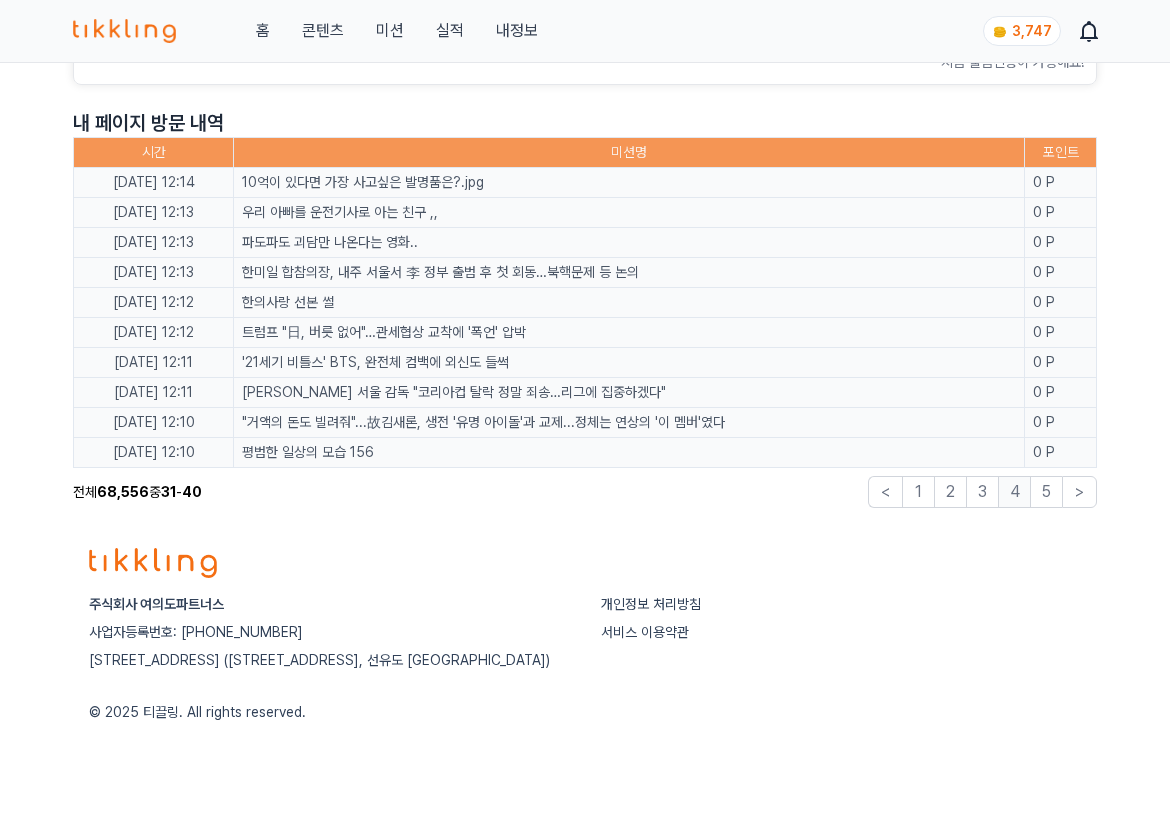 click on "5" at bounding box center [1046, 492] 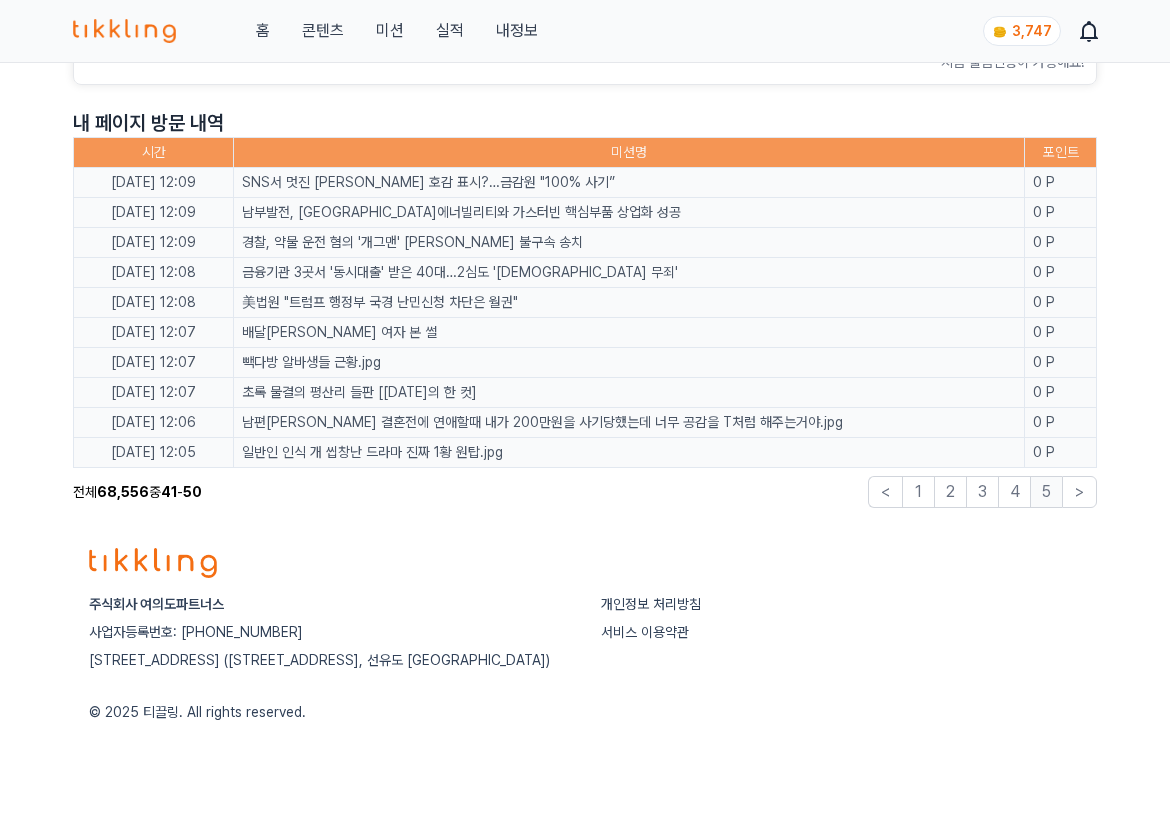 click on ">" at bounding box center (1079, 492) 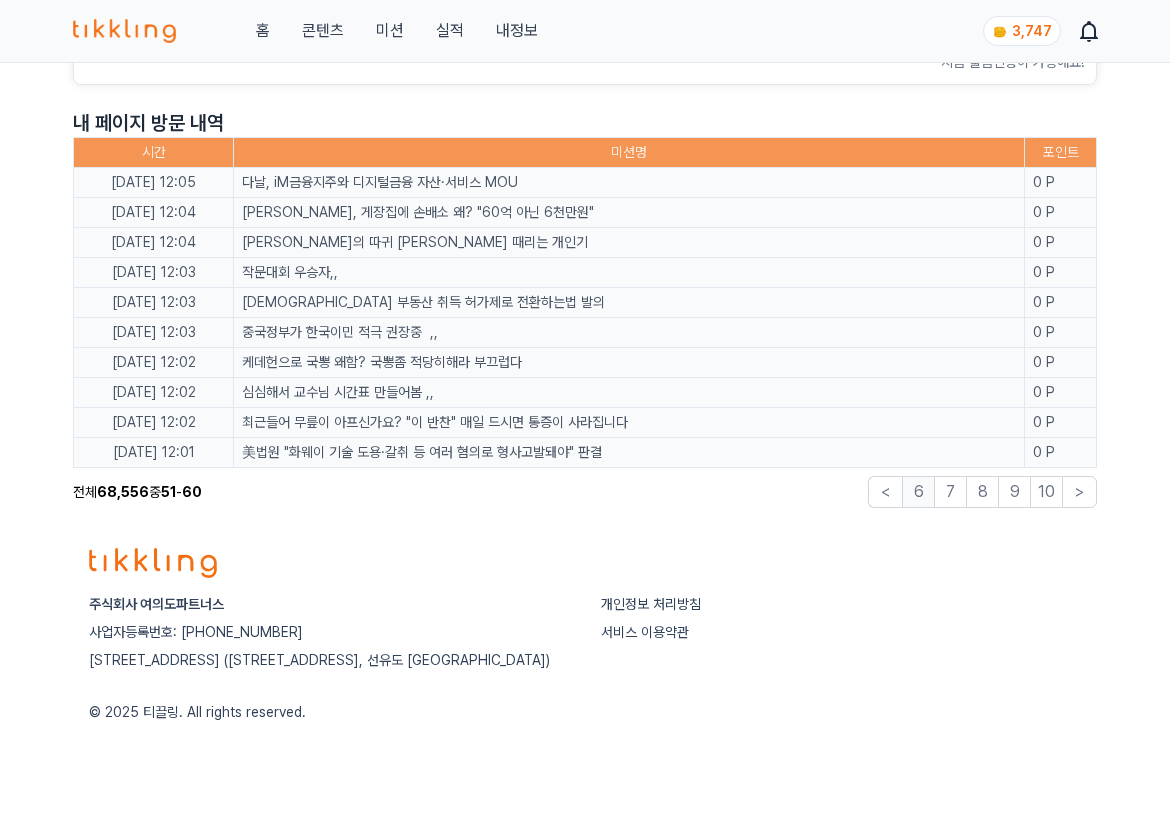 click on "7" at bounding box center [950, 492] 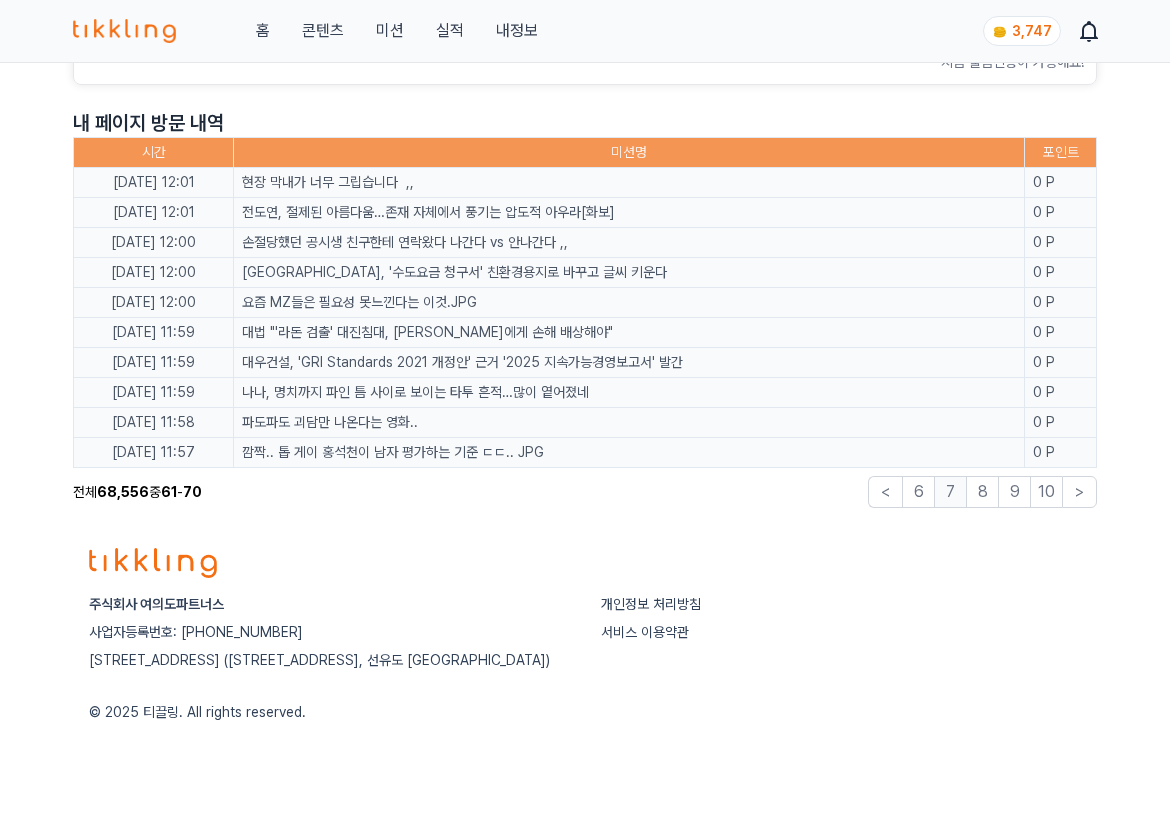 click on "9" at bounding box center (1014, 492) 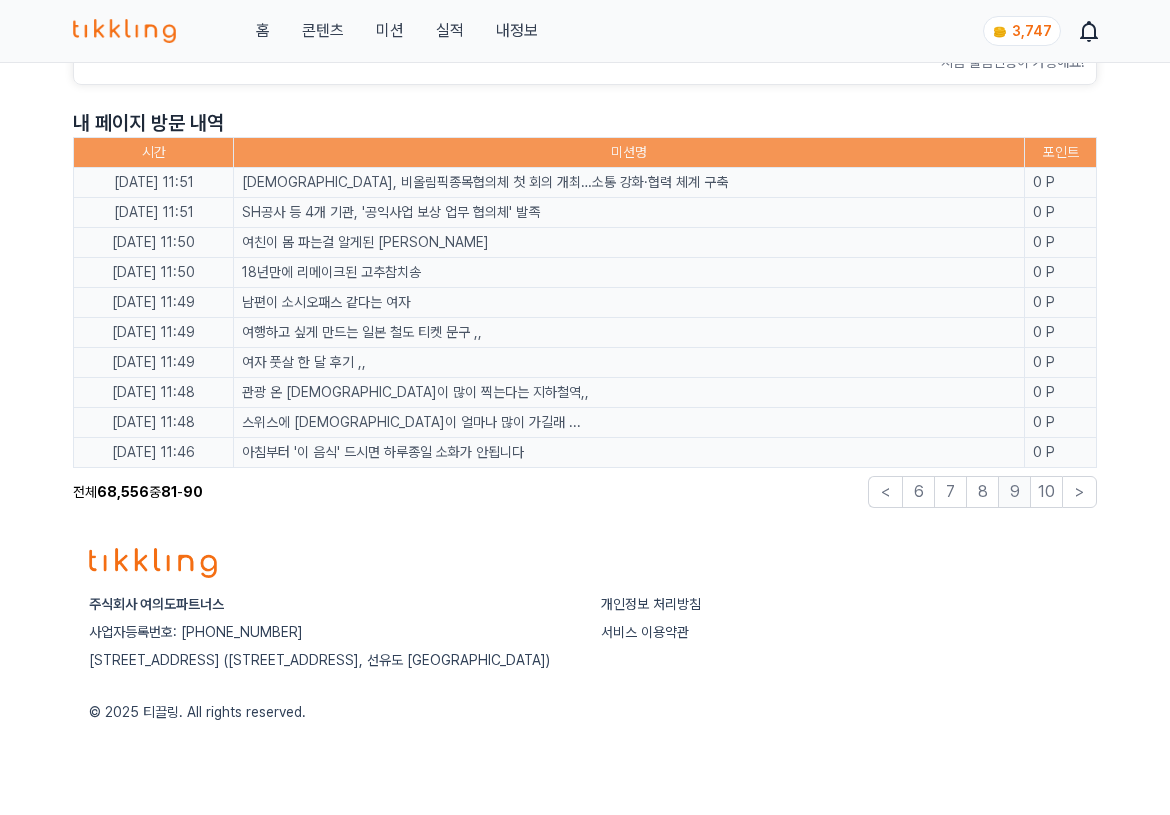 click on "10" at bounding box center [1046, 492] 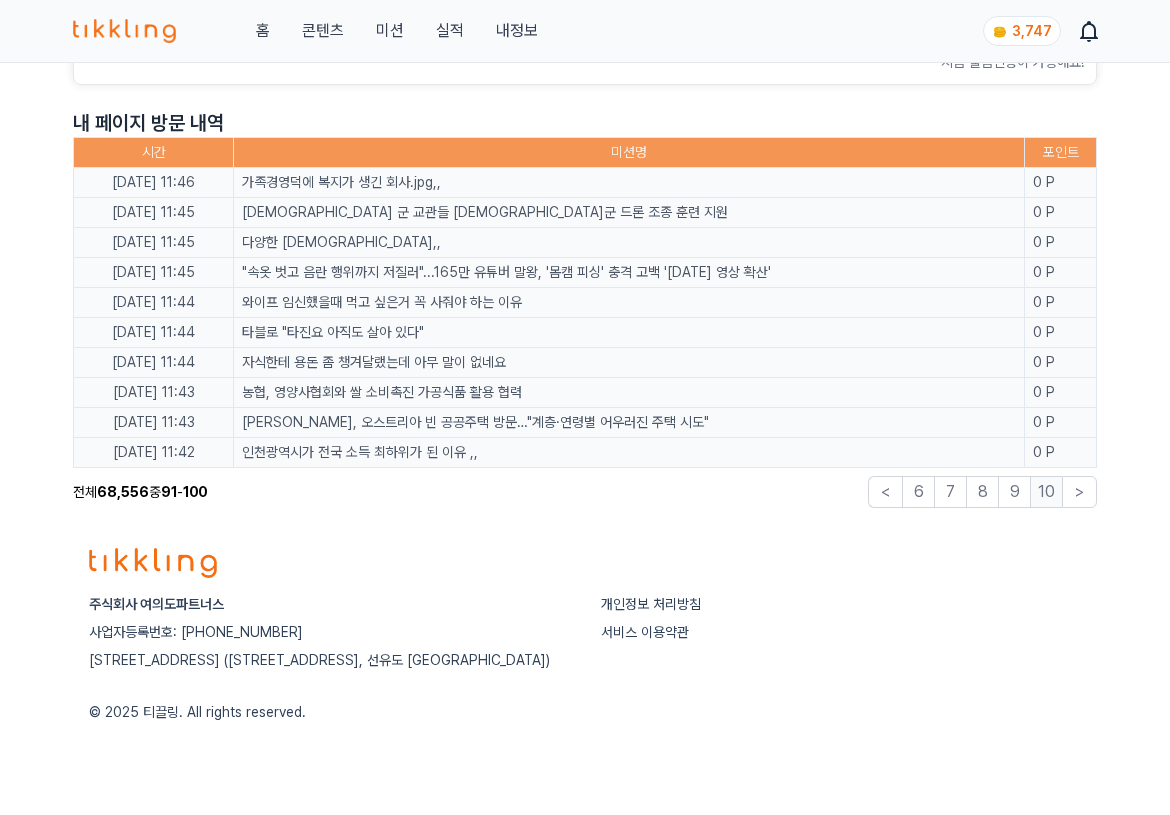 click on ">" at bounding box center [1079, 492] 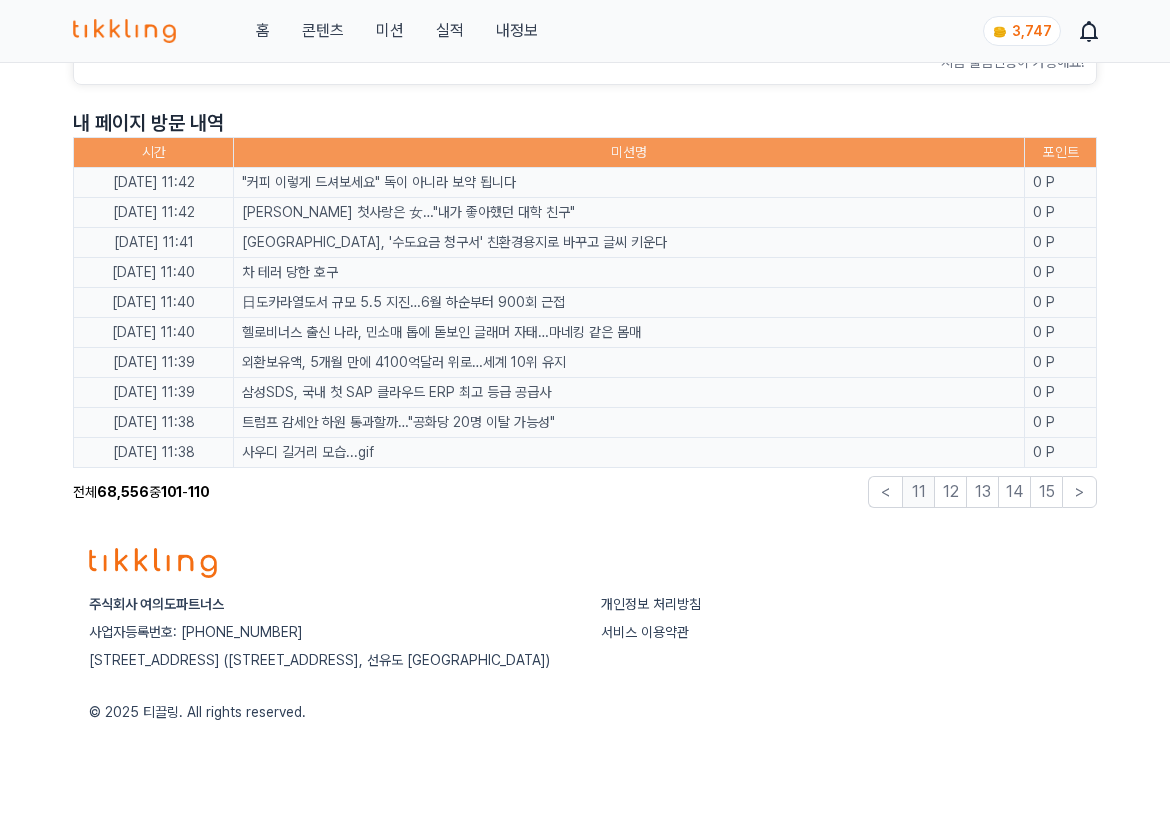 click on "13" at bounding box center (982, 492) 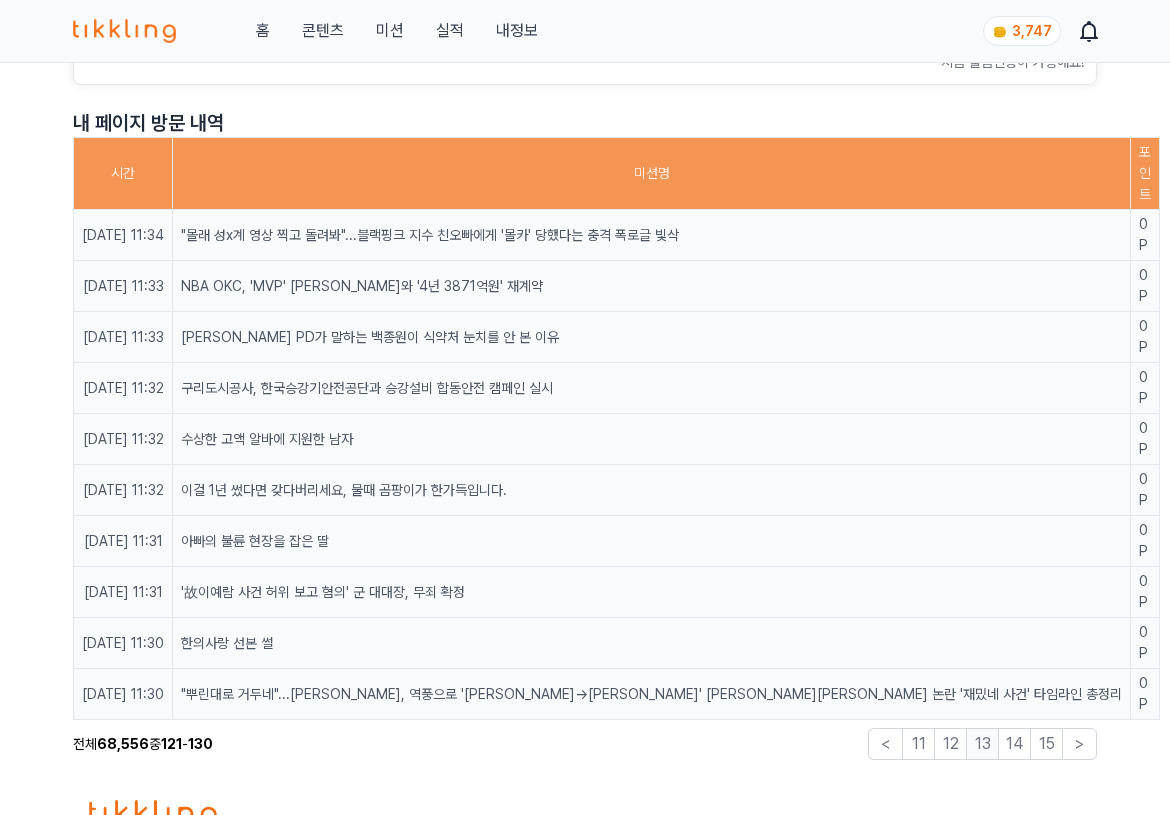 click on "15" at bounding box center [1046, 744] 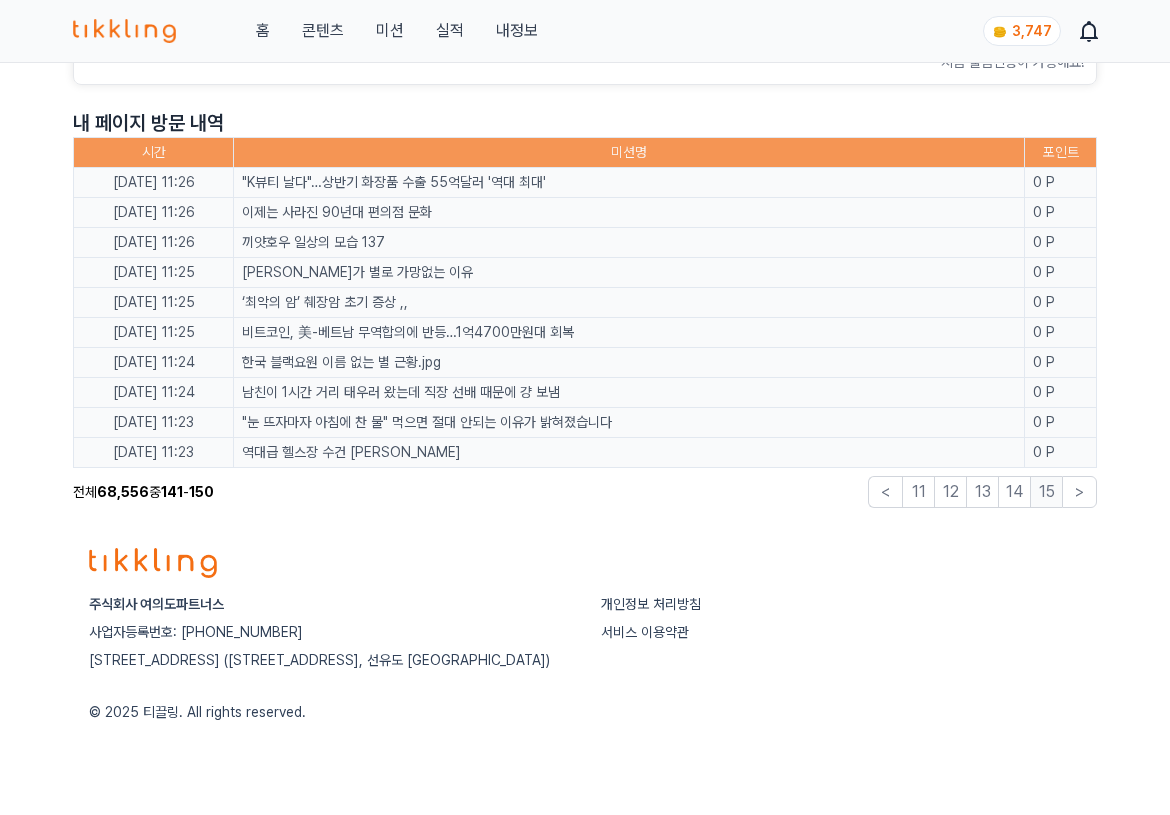 click on ">" at bounding box center (1079, 492) 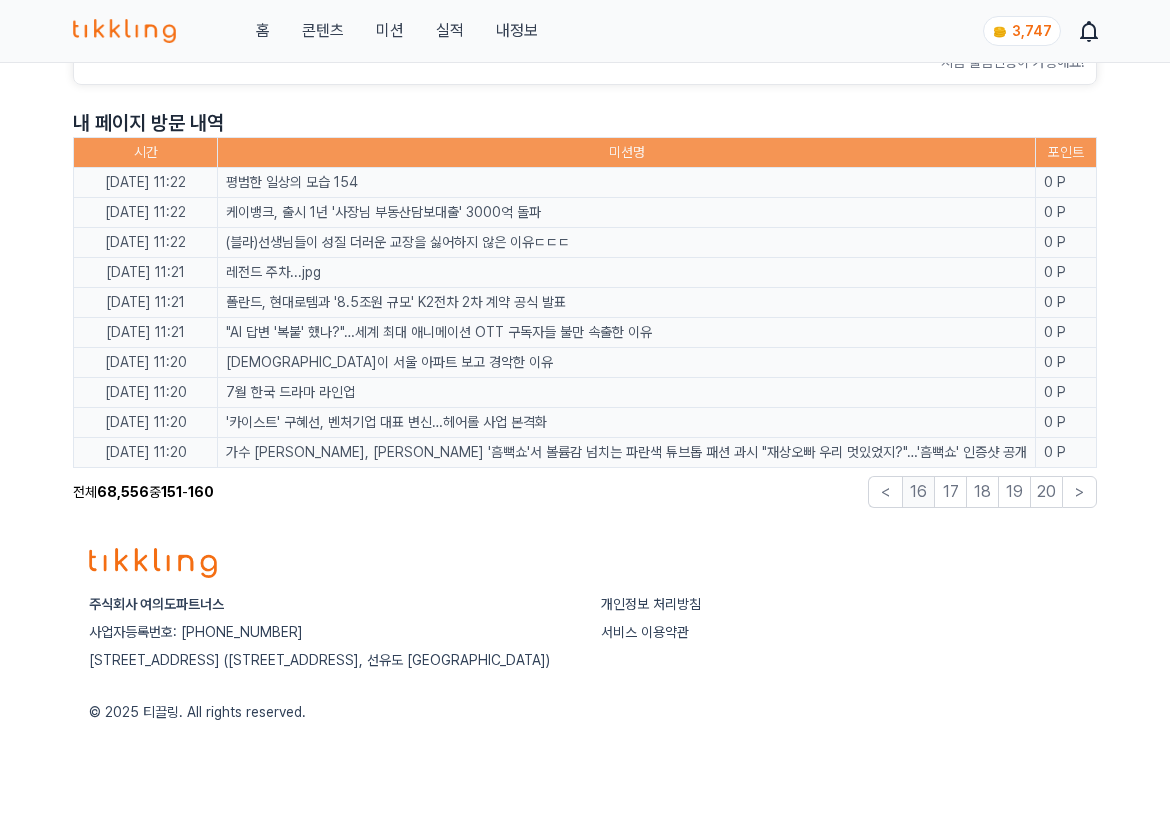 click on "20" at bounding box center [1046, 492] 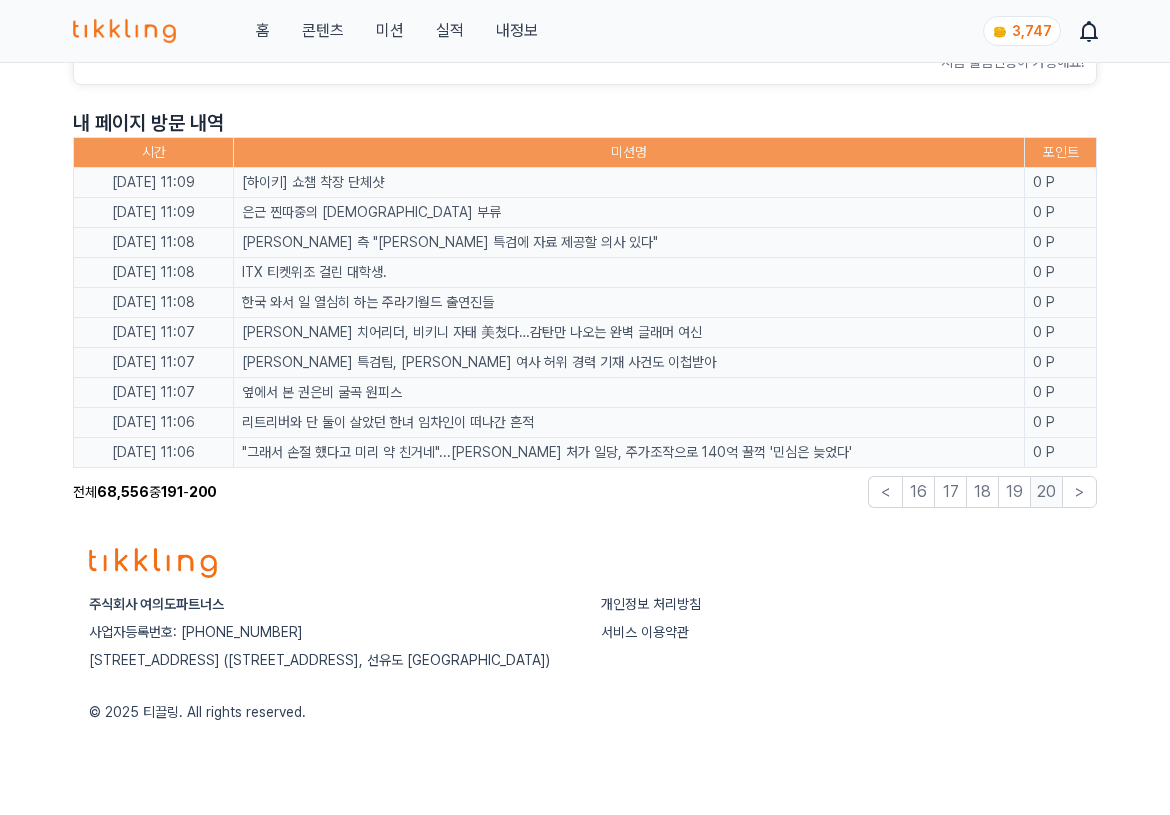 click on ">" at bounding box center (1079, 492) 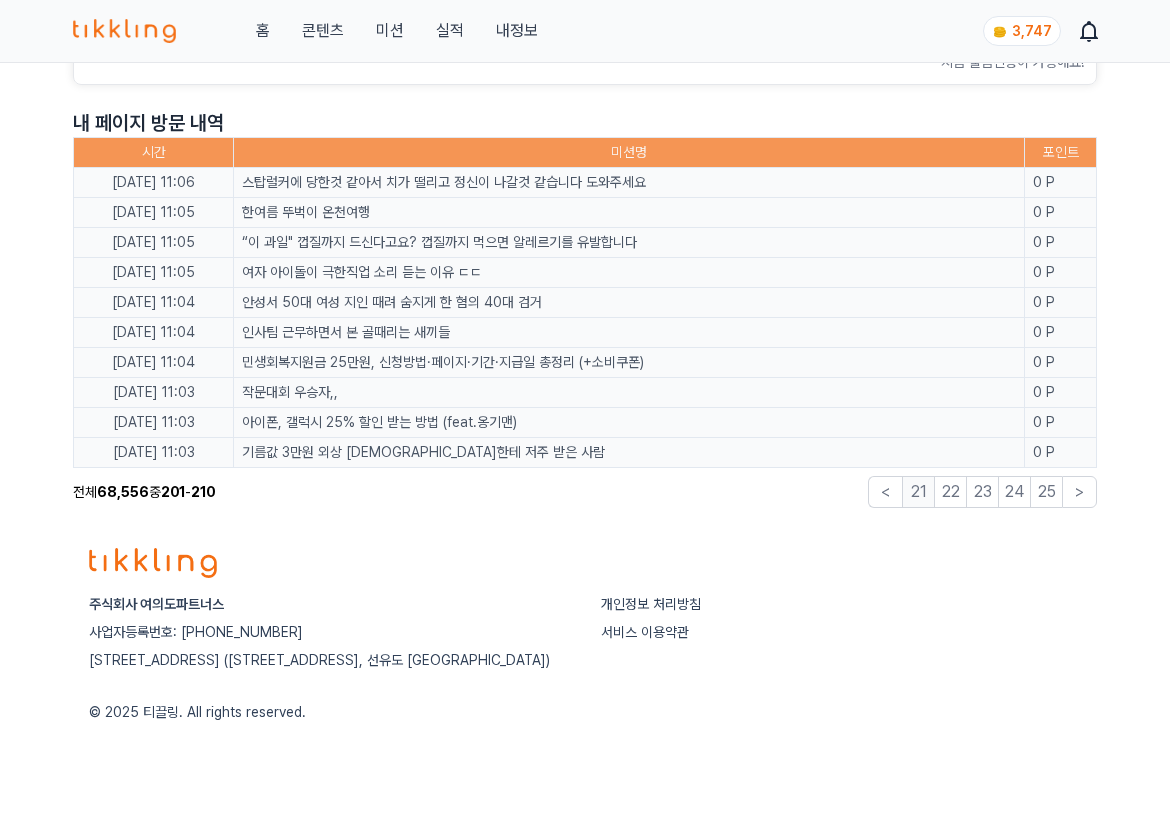 click on "25" at bounding box center (1046, 492) 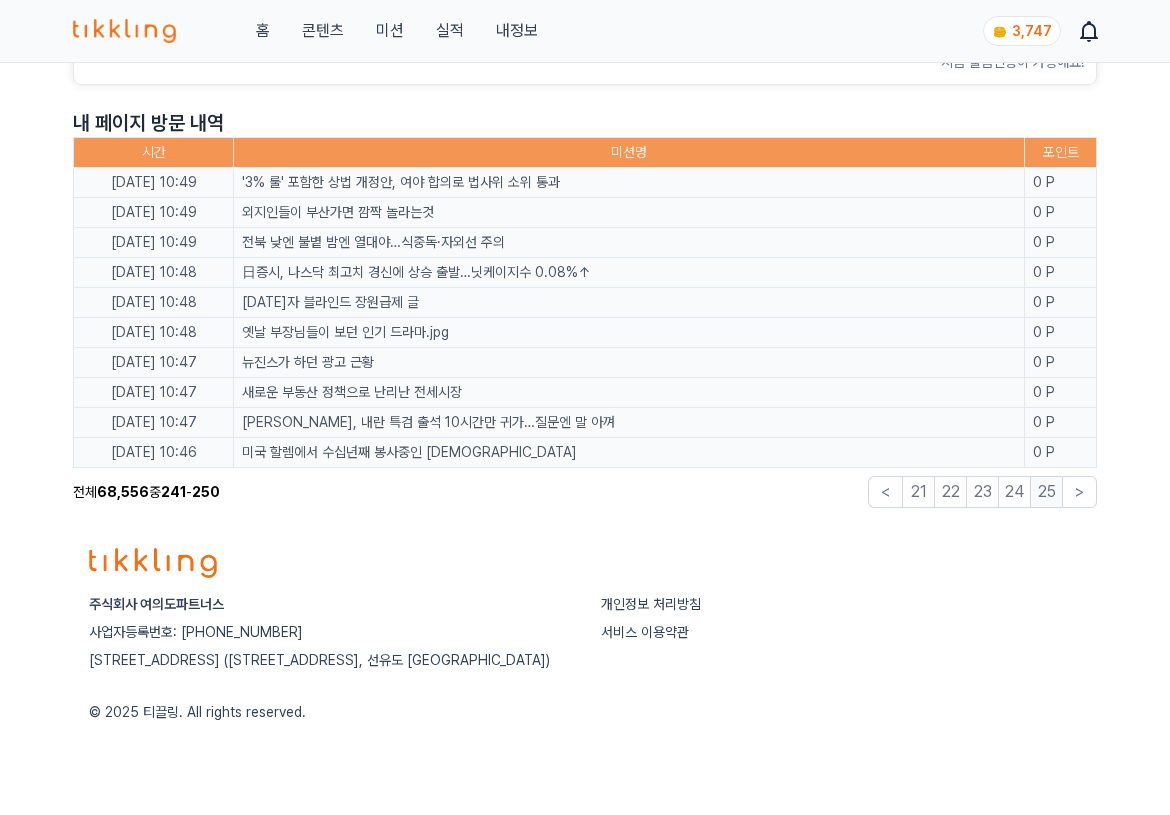 click on "25" at bounding box center [1046, 492] 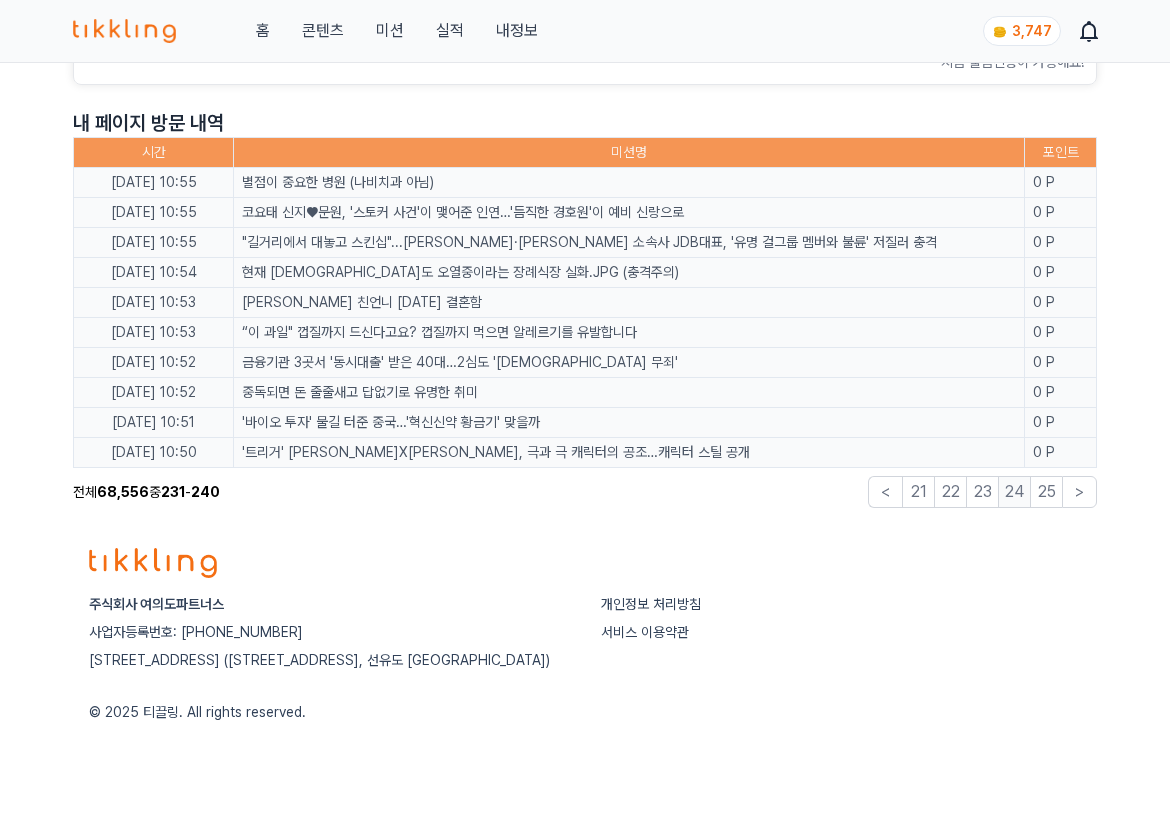 click on "25" at bounding box center (1046, 492) 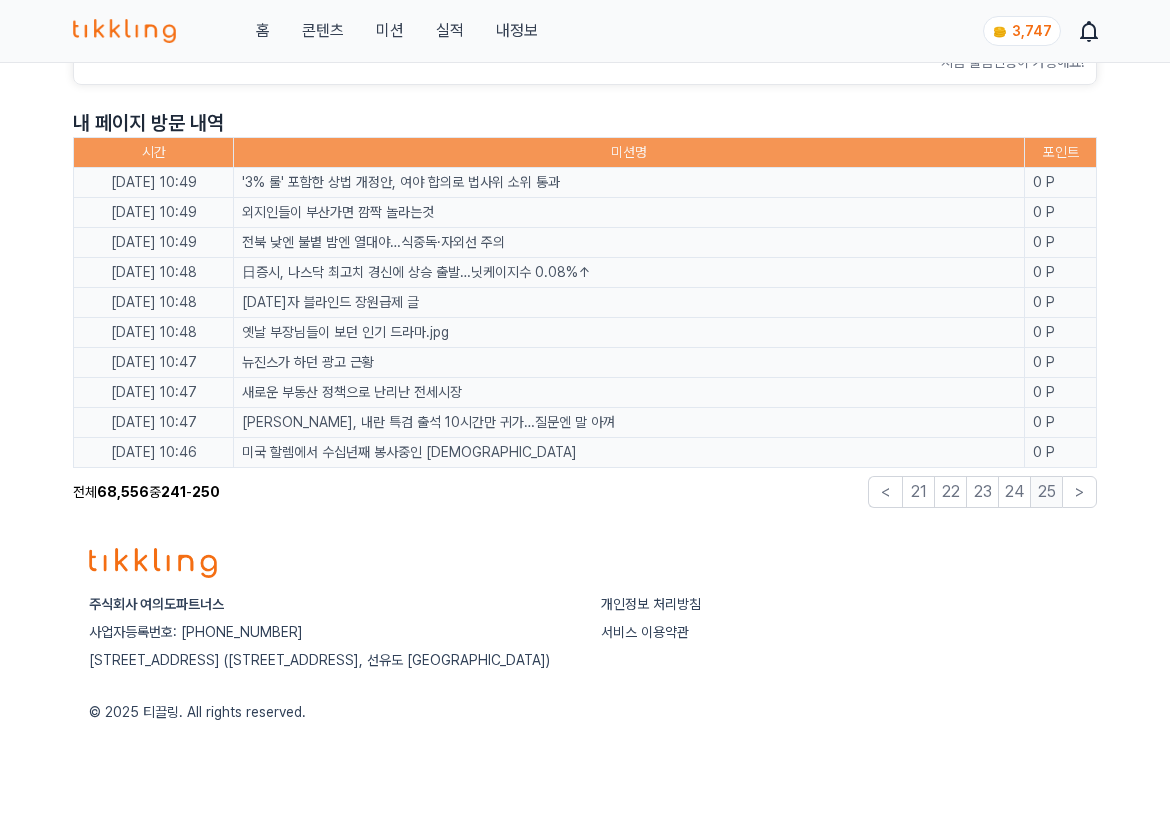 click on ">" at bounding box center [1079, 492] 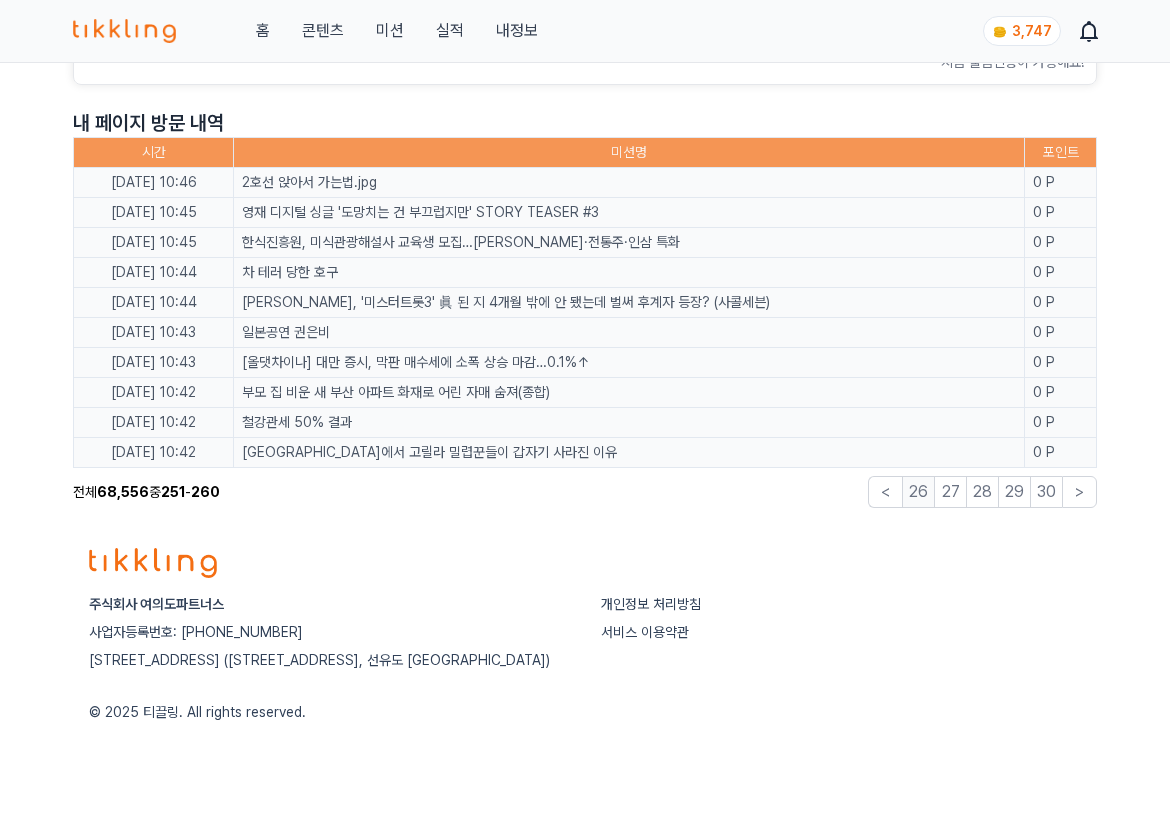 click on "29" at bounding box center (1014, 492) 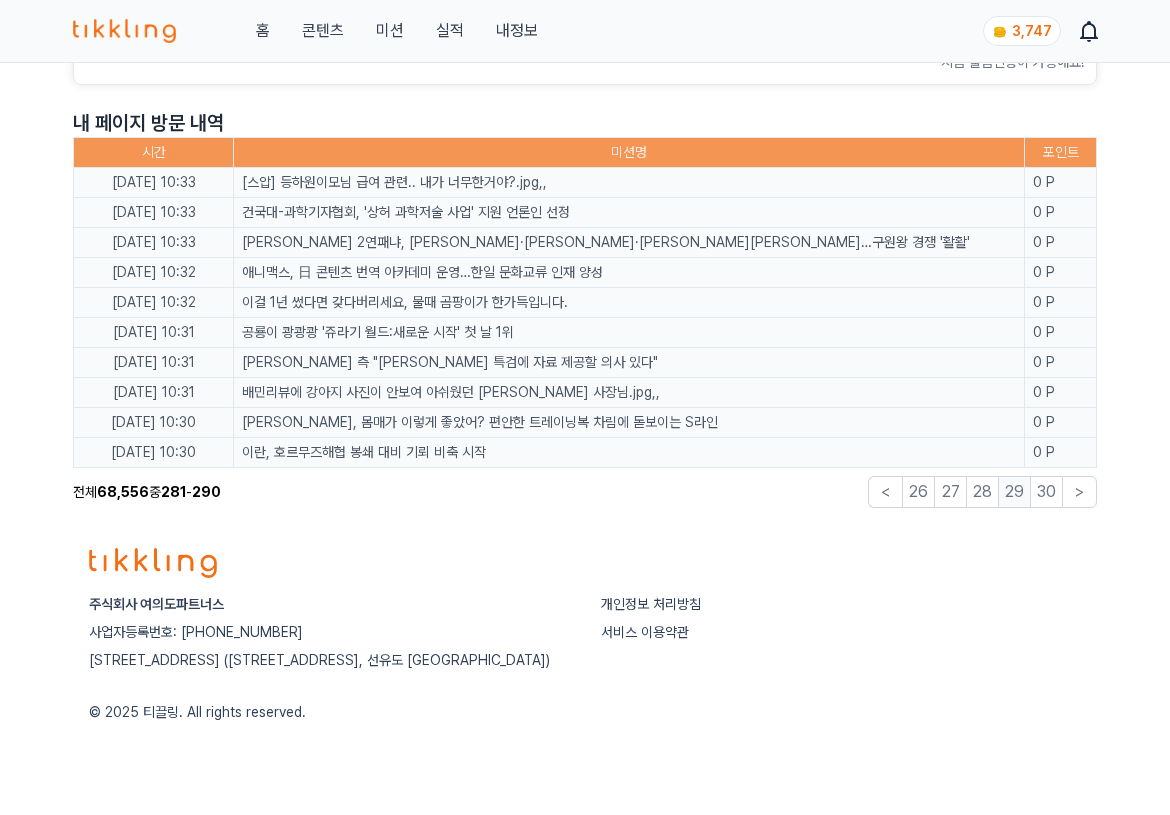 click on ">" at bounding box center (1079, 492) 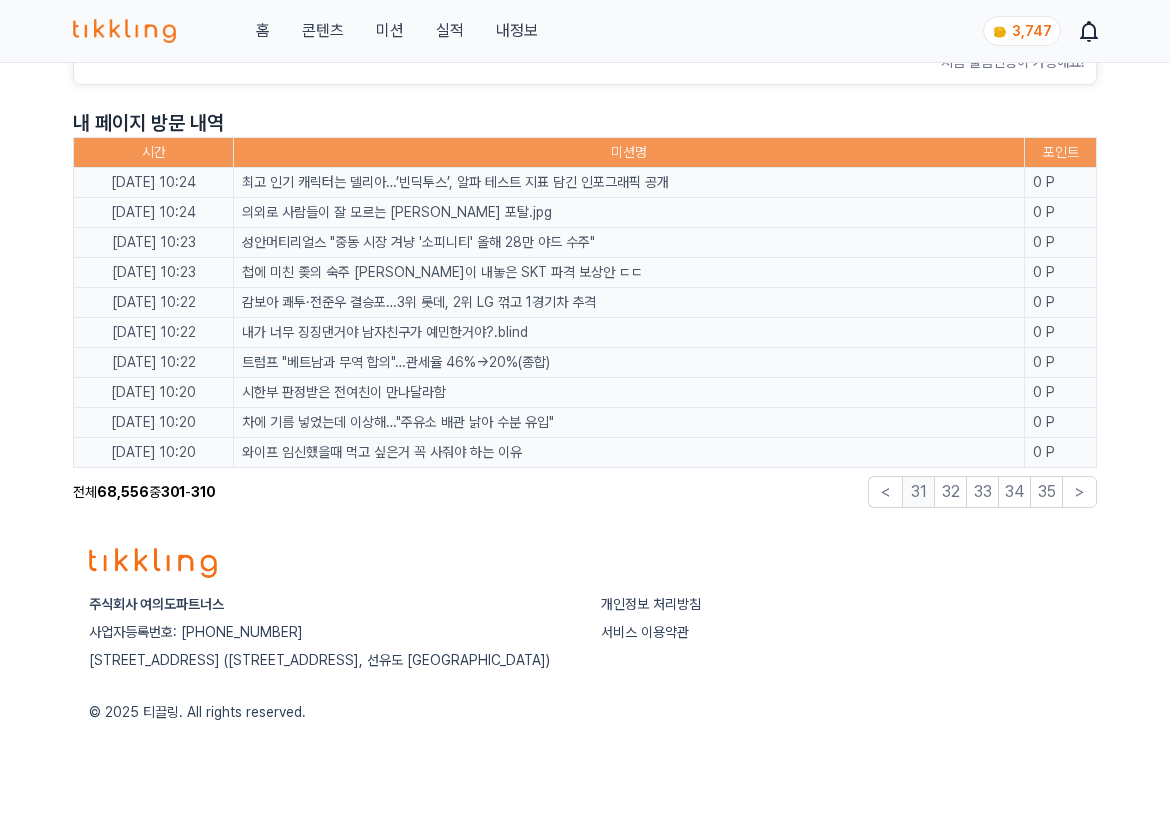 click on "35" at bounding box center [1046, 492] 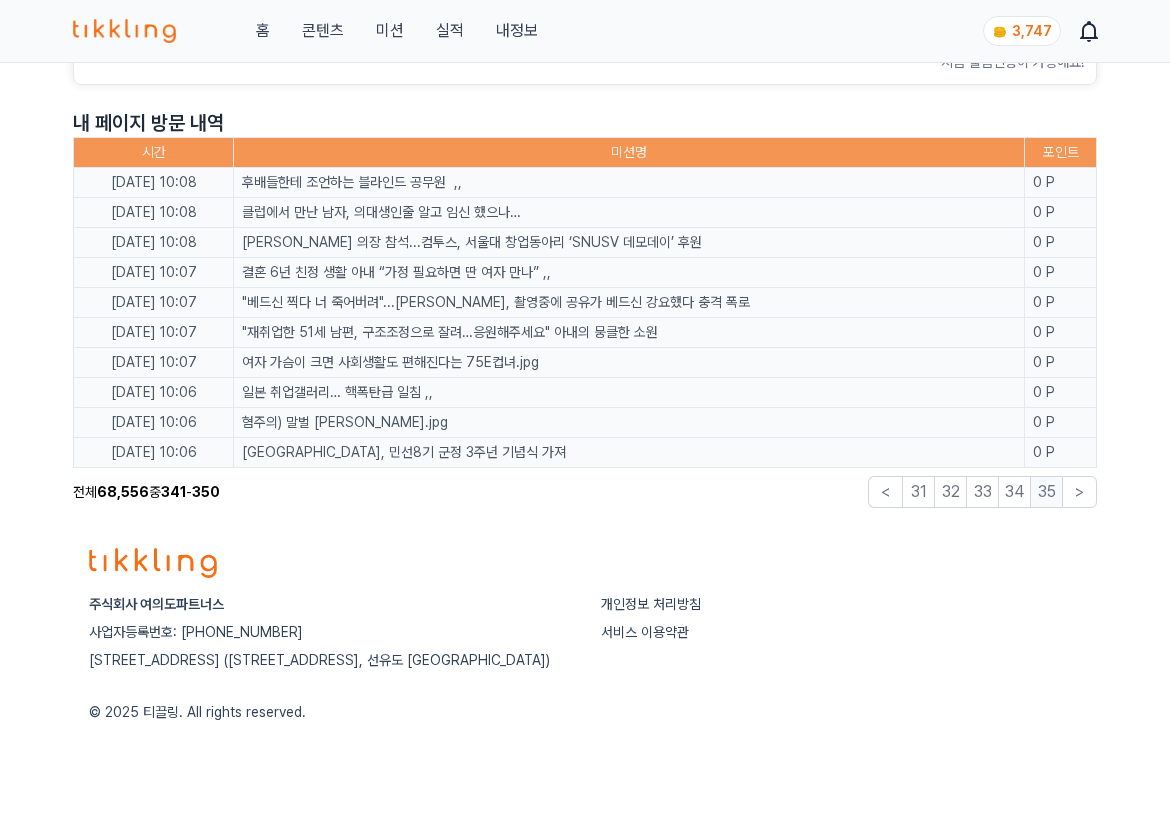 click on ">" at bounding box center [1079, 492] 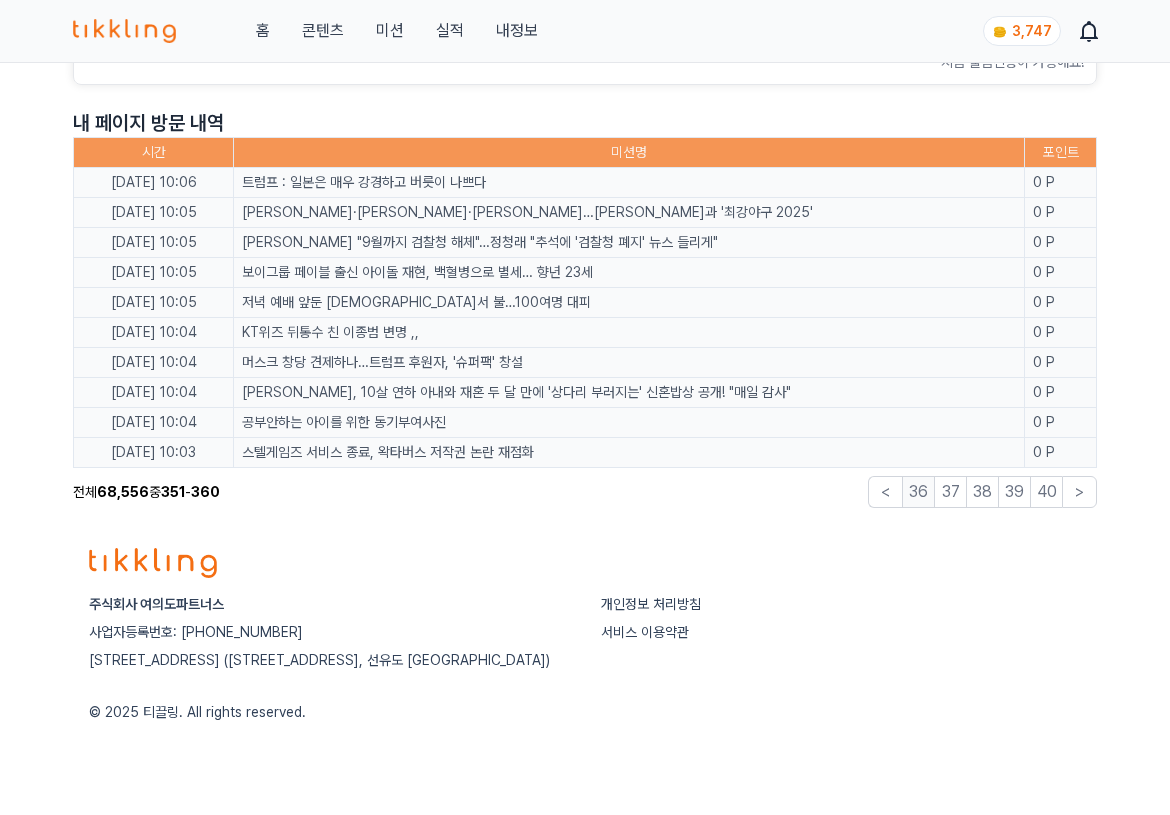 click on "<   36 37 38 39 40   >" at bounding box center [982, 492] 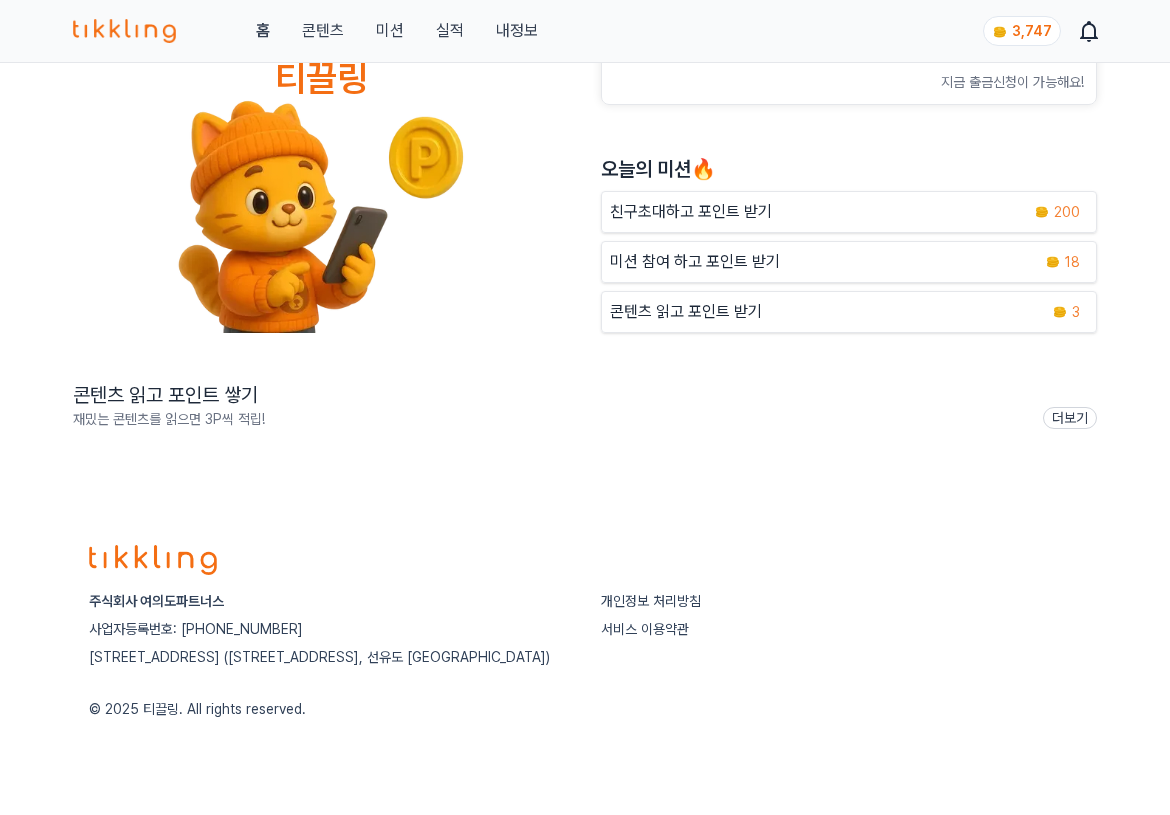 scroll, scrollTop: 0, scrollLeft: 0, axis: both 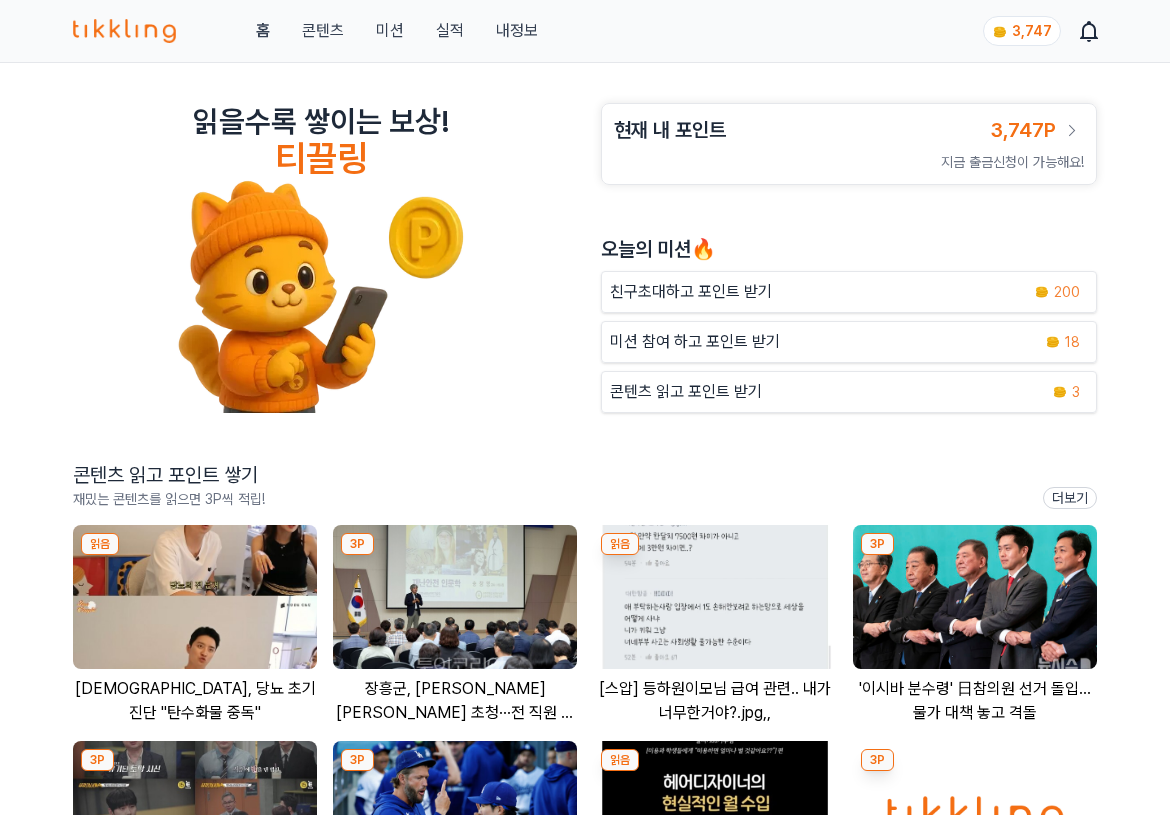 click 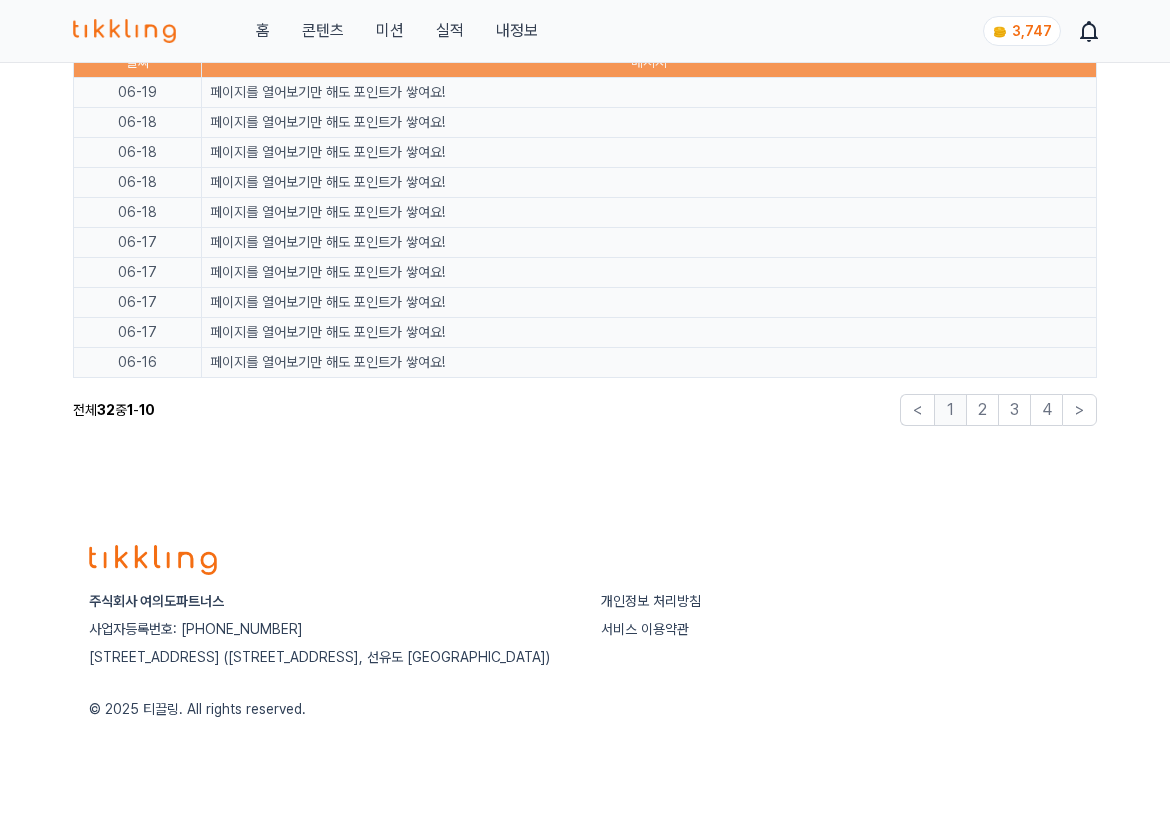 scroll, scrollTop: 0, scrollLeft: 0, axis: both 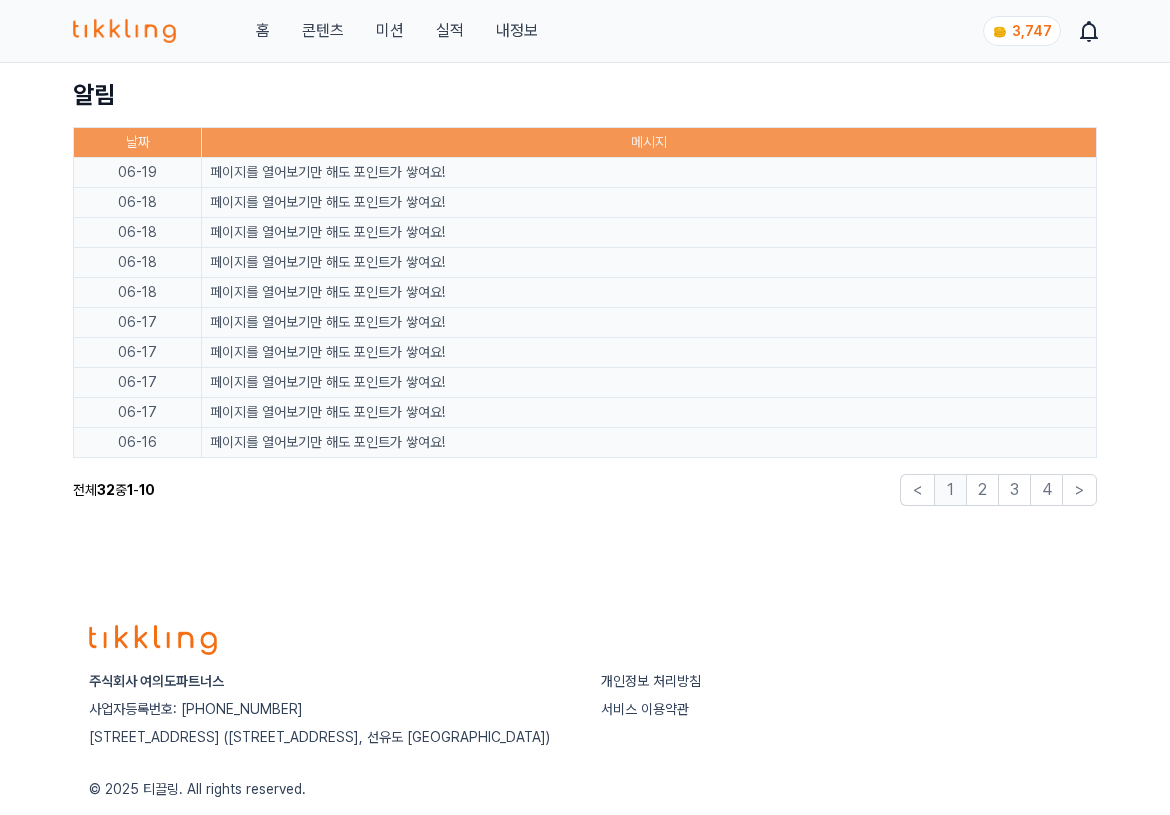 click at bounding box center (124, 31) 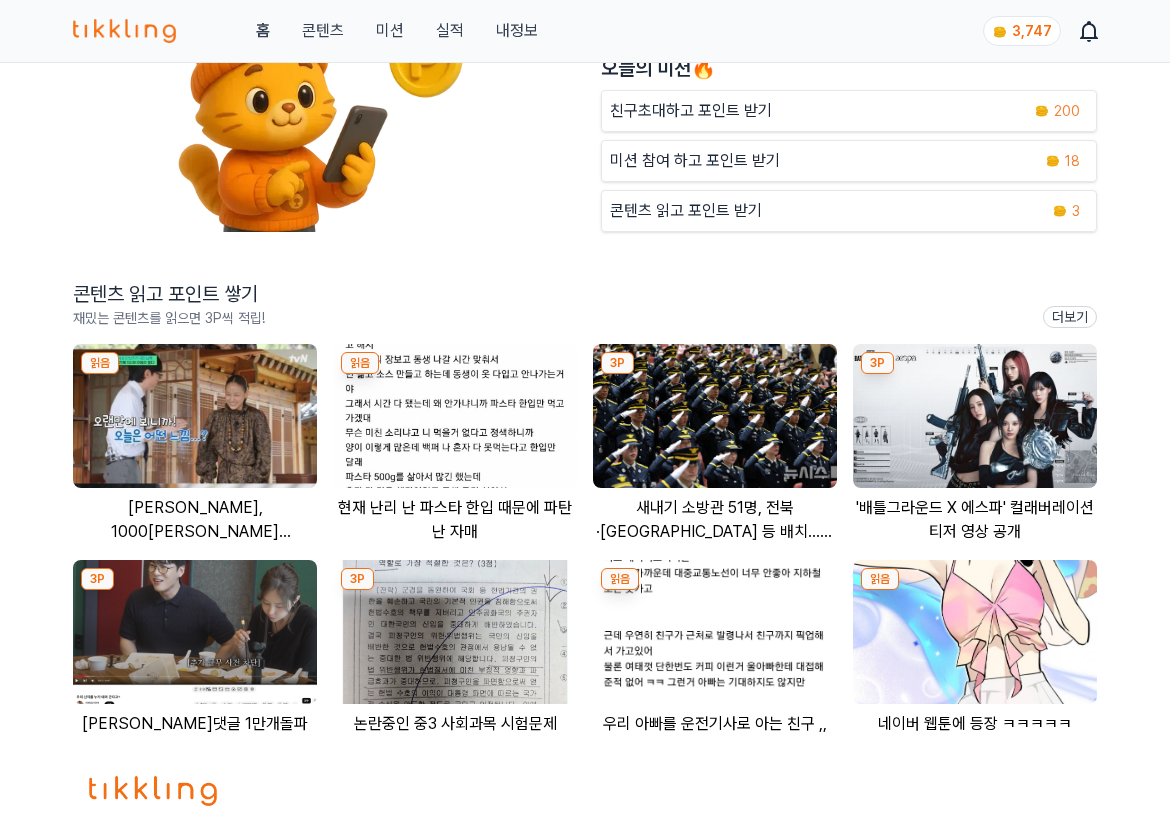 scroll, scrollTop: 0, scrollLeft: 0, axis: both 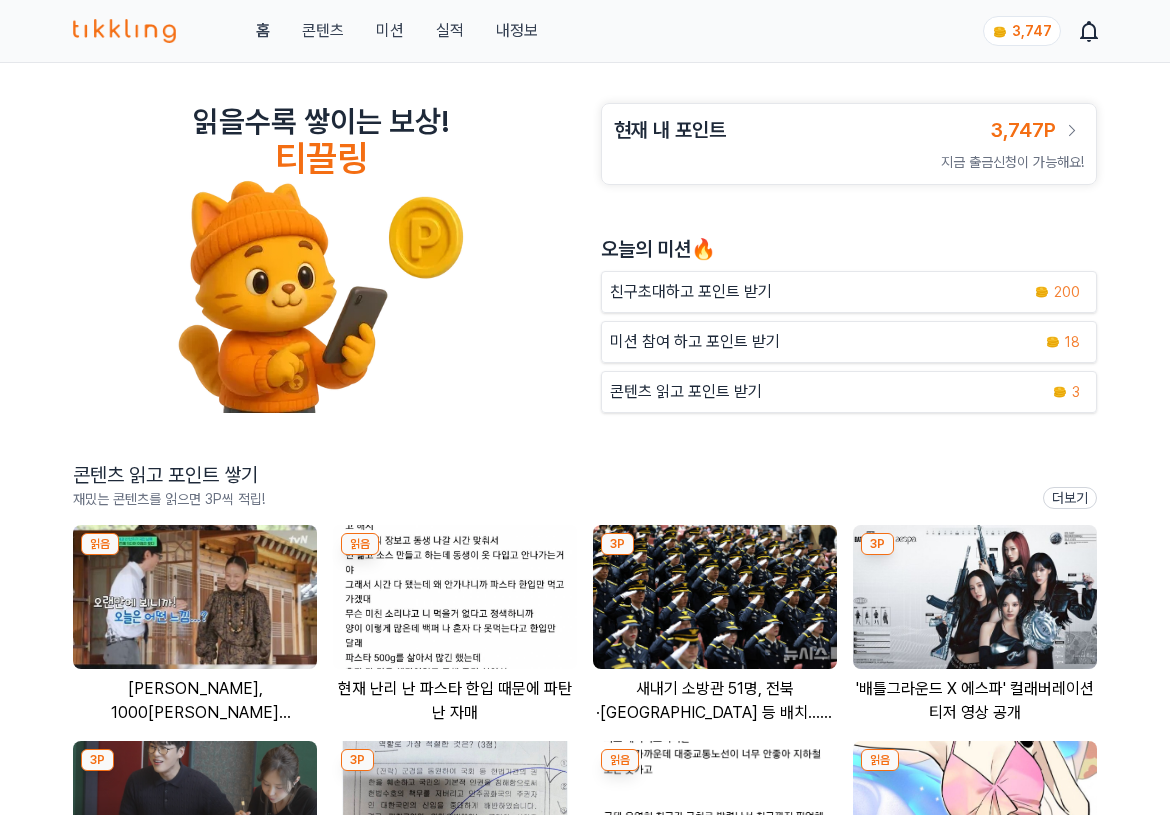click on "콘텐츠" at bounding box center (323, 31) 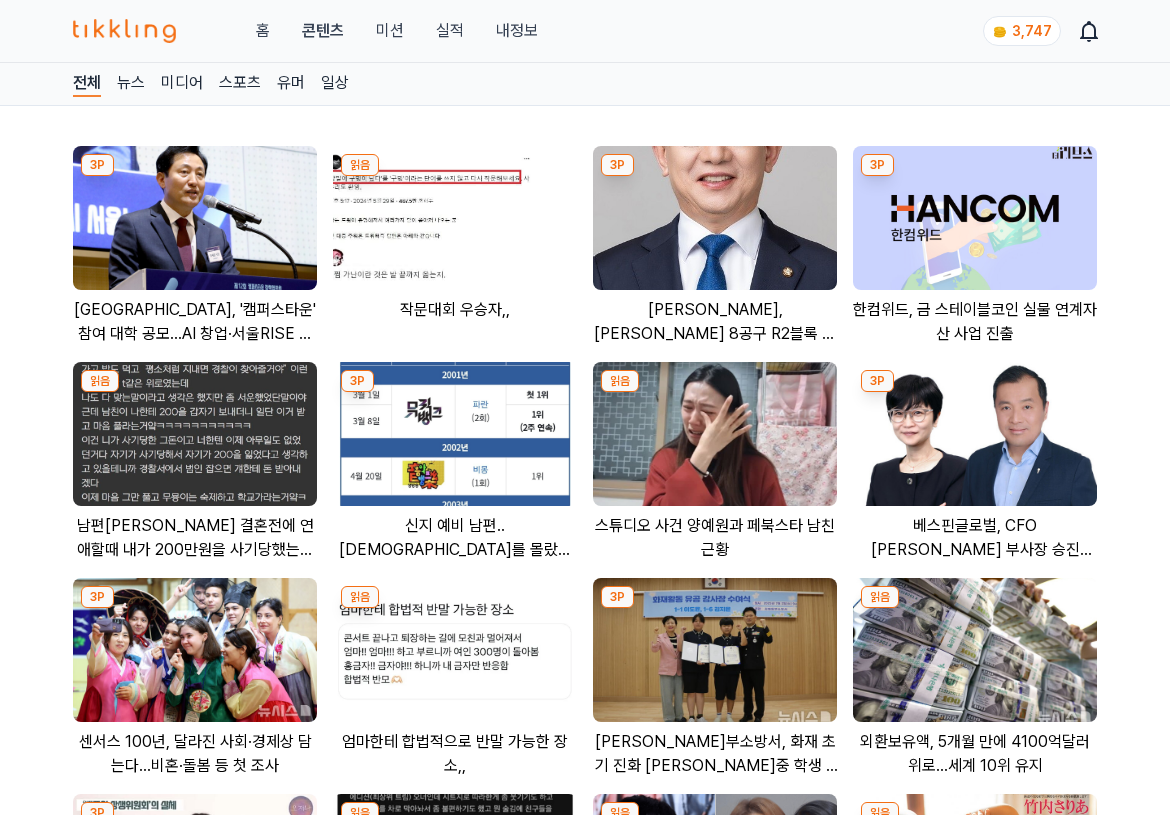 click at bounding box center [195, 218] 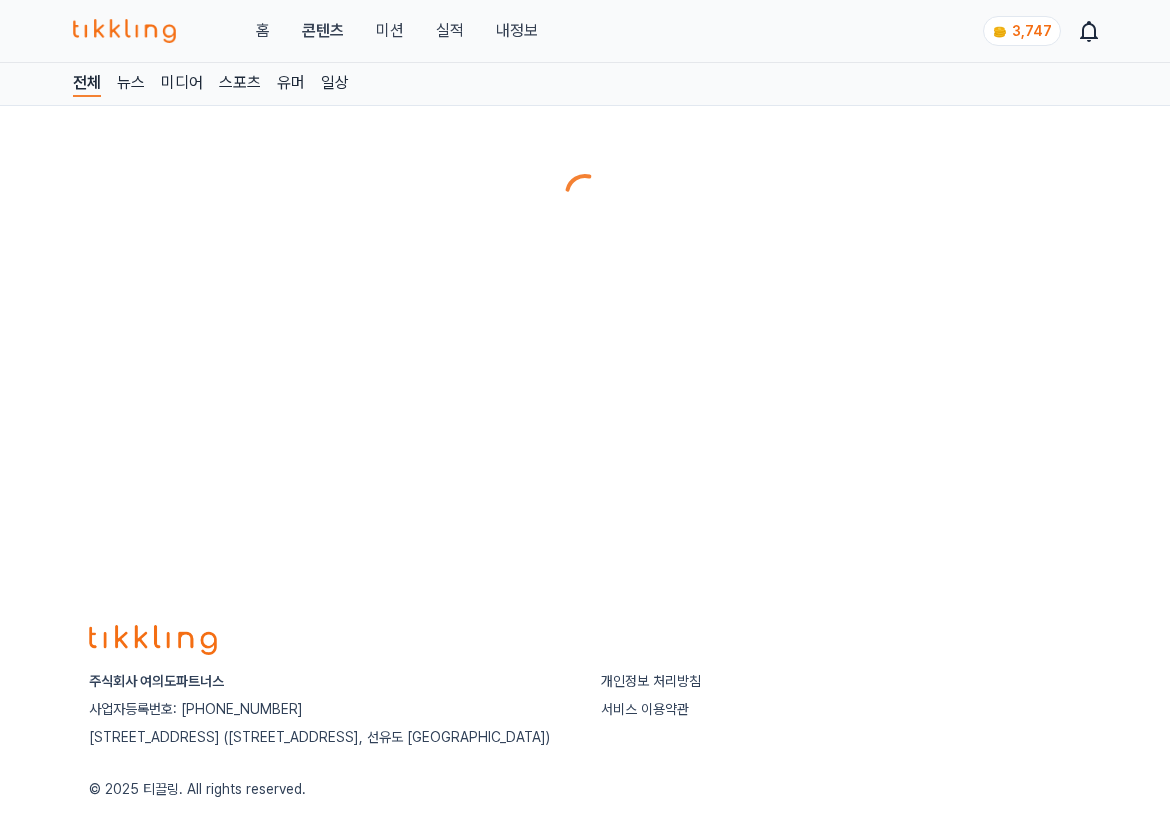 scroll, scrollTop: 0, scrollLeft: 0, axis: both 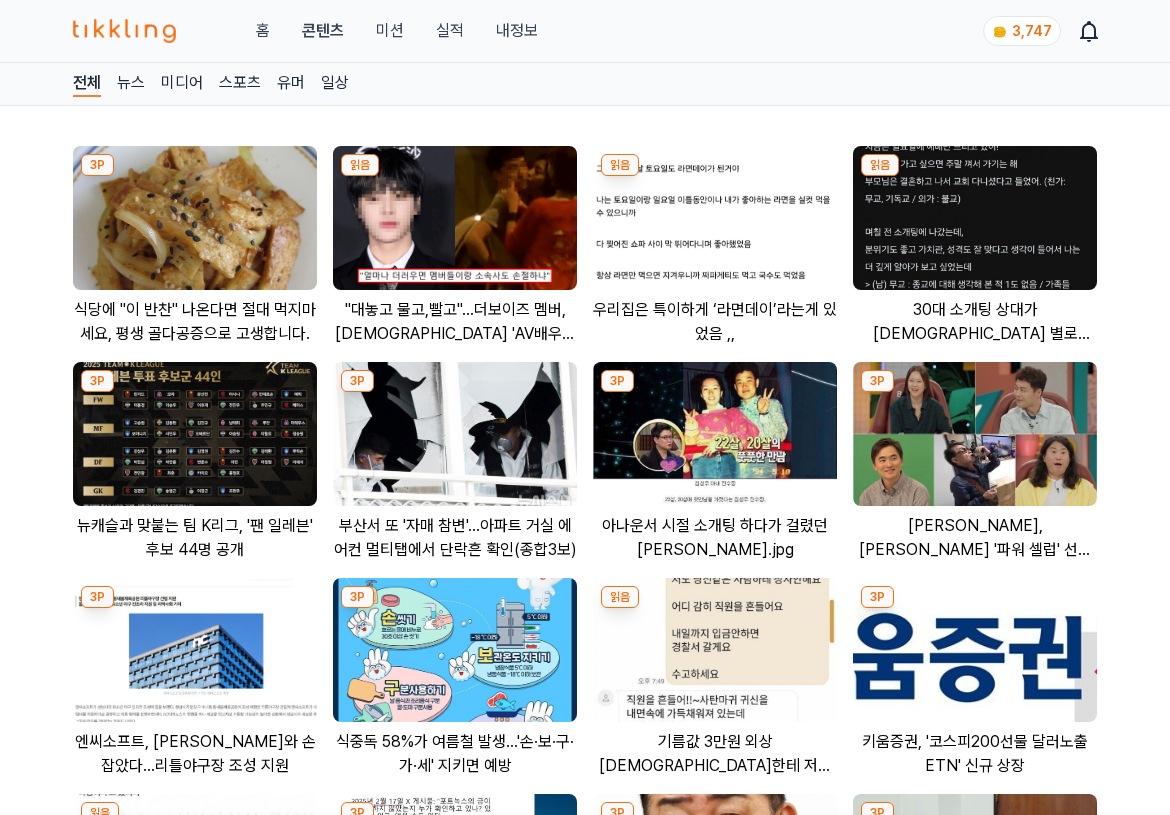 click at bounding box center [195, 434] 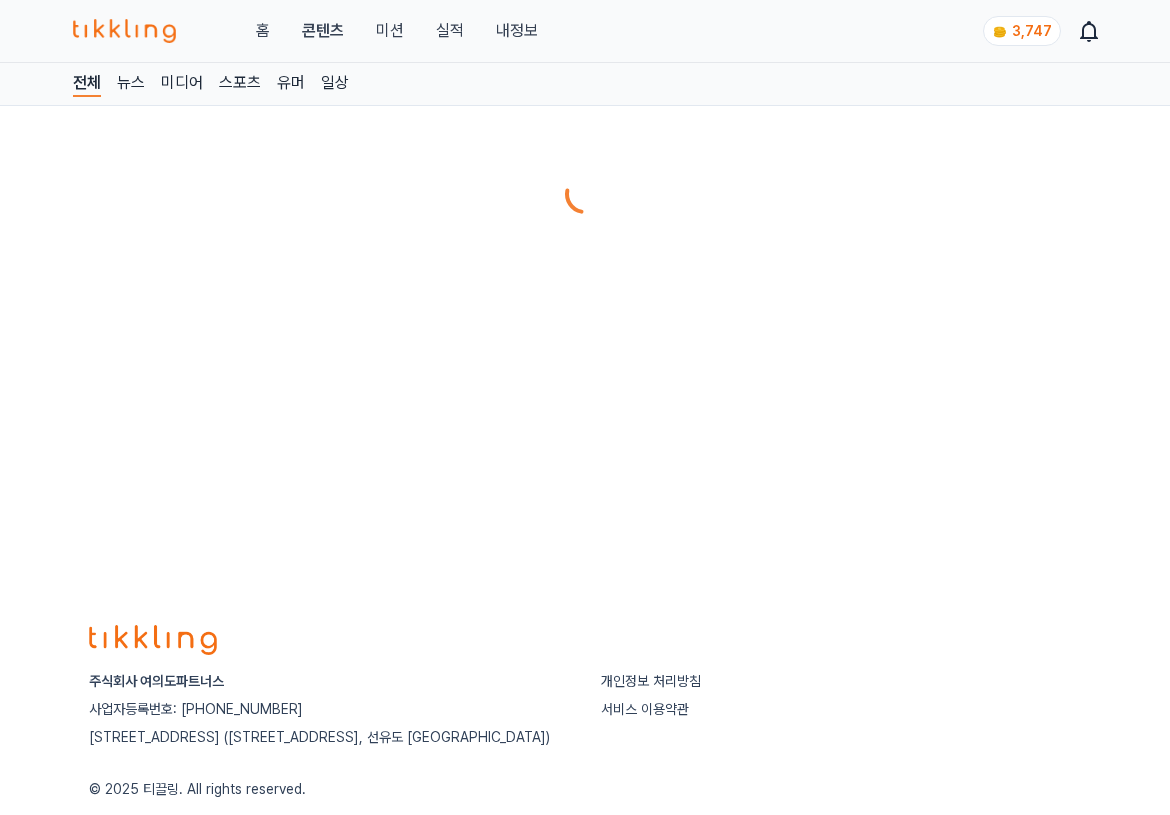 scroll, scrollTop: 0, scrollLeft: 0, axis: both 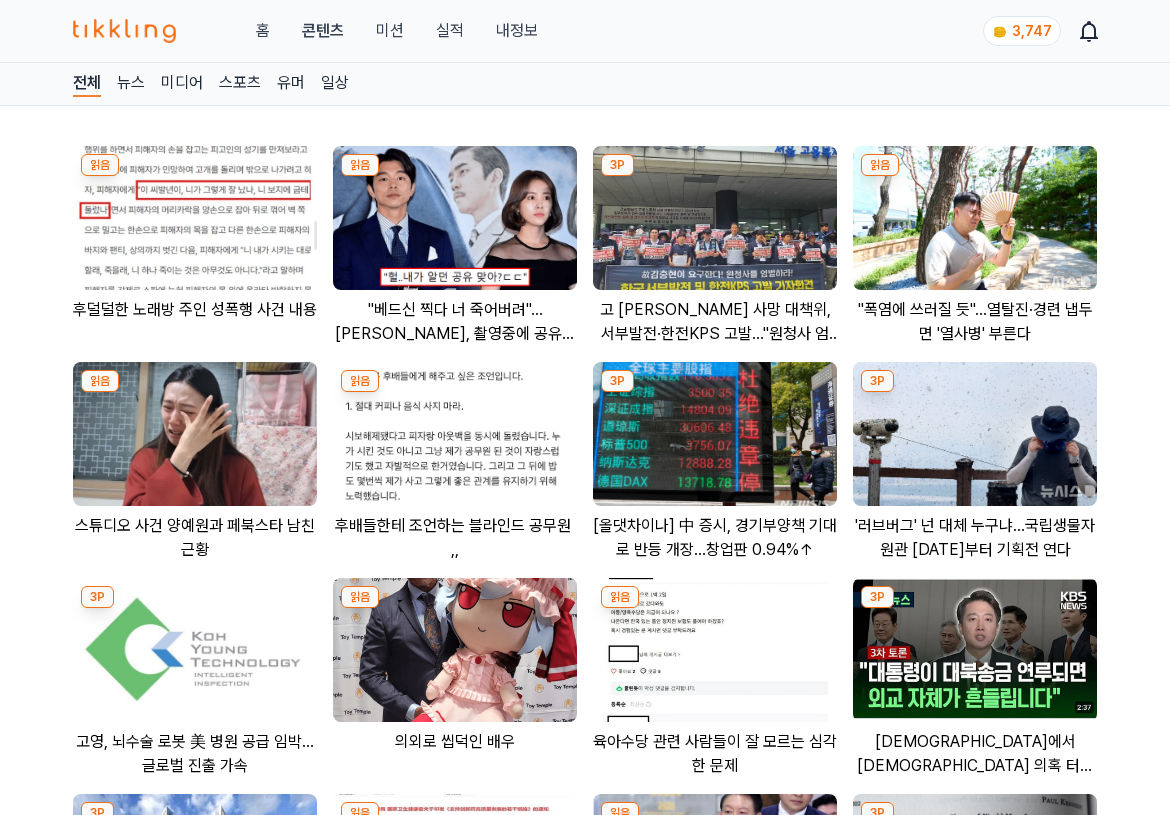 click at bounding box center [195, 218] 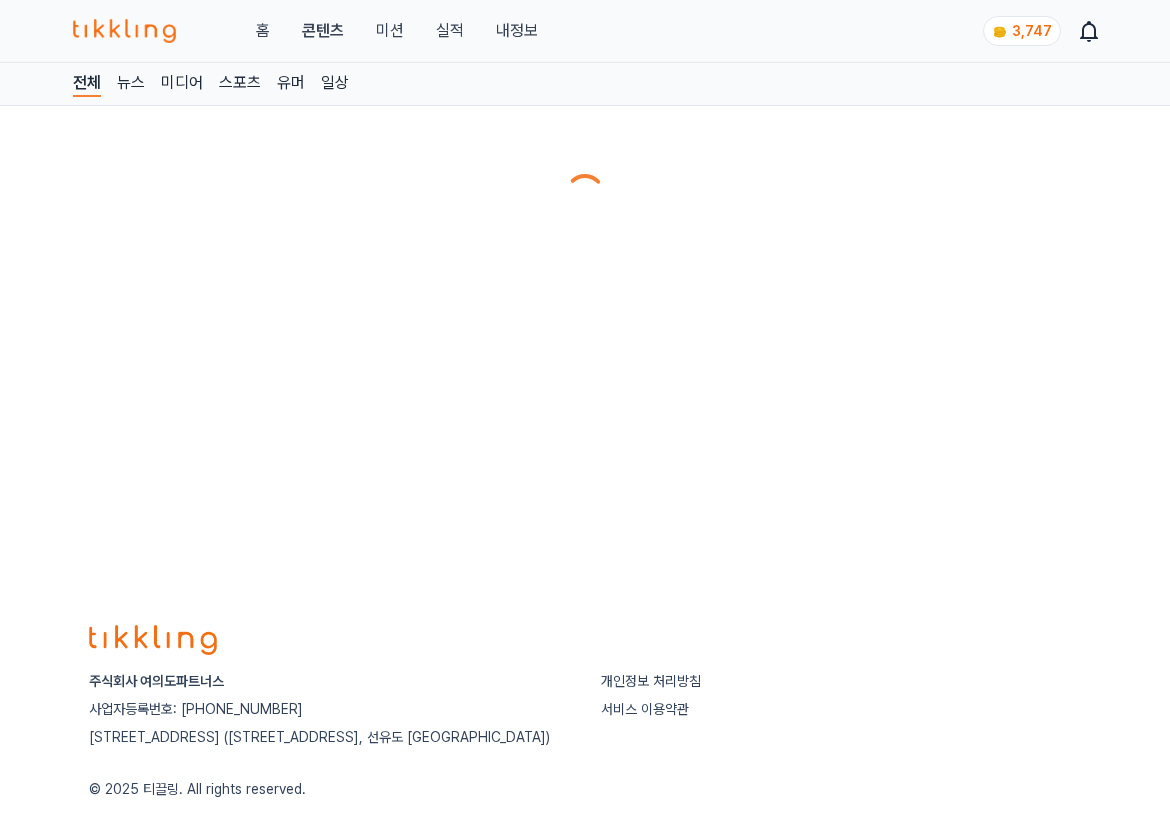 scroll, scrollTop: 0, scrollLeft: 0, axis: both 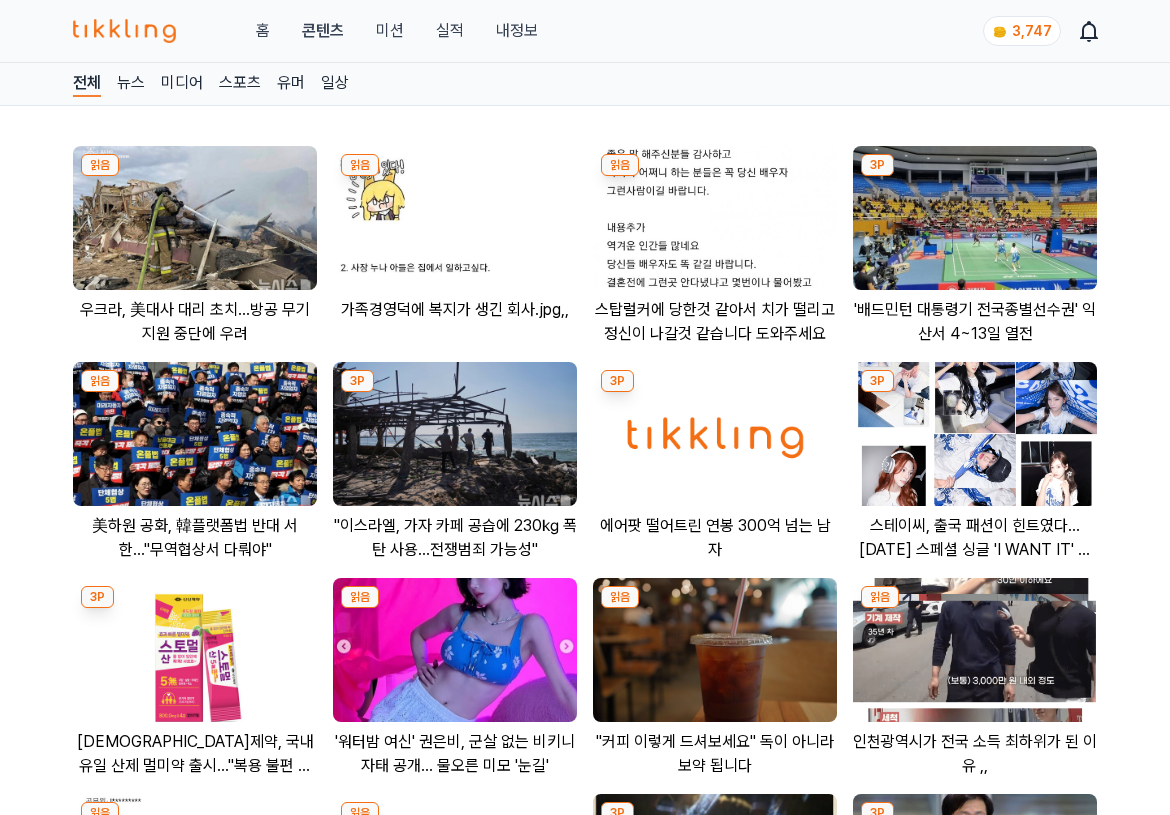 click at bounding box center (195, 434) 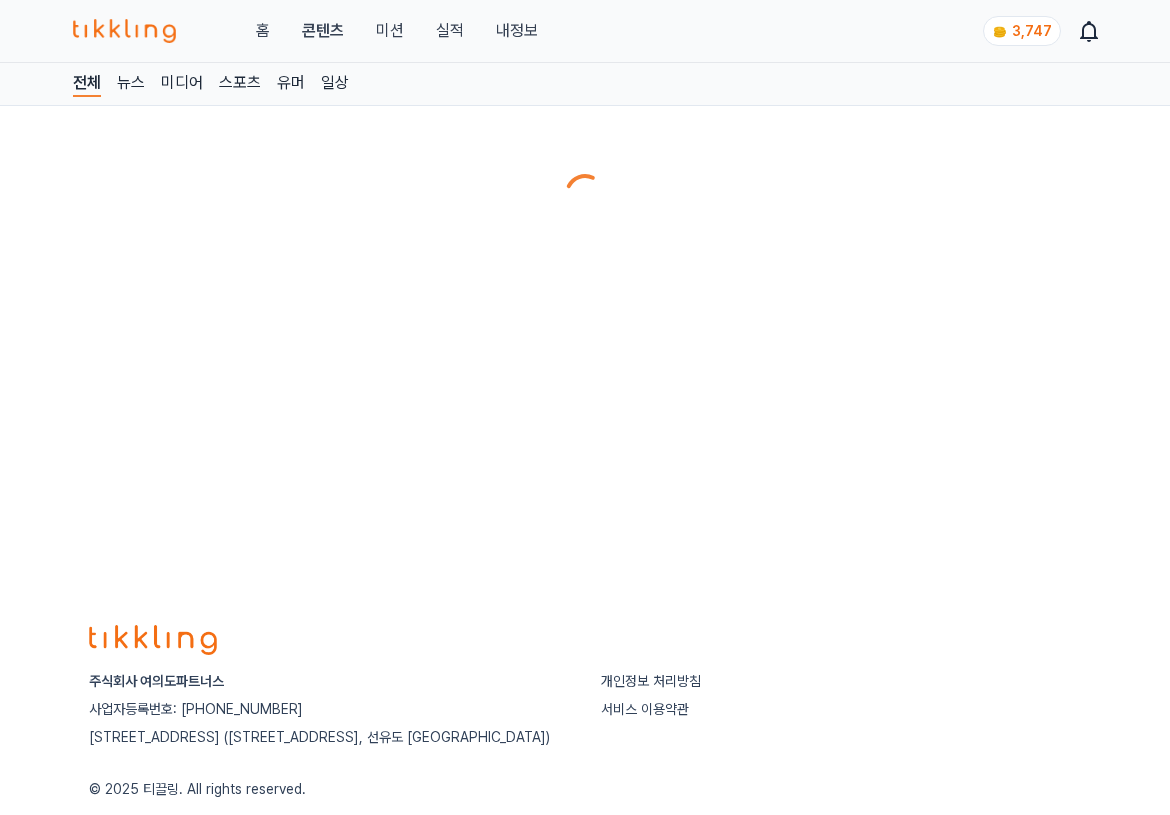 scroll, scrollTop: 0, scrollLeft: 0, axis: both 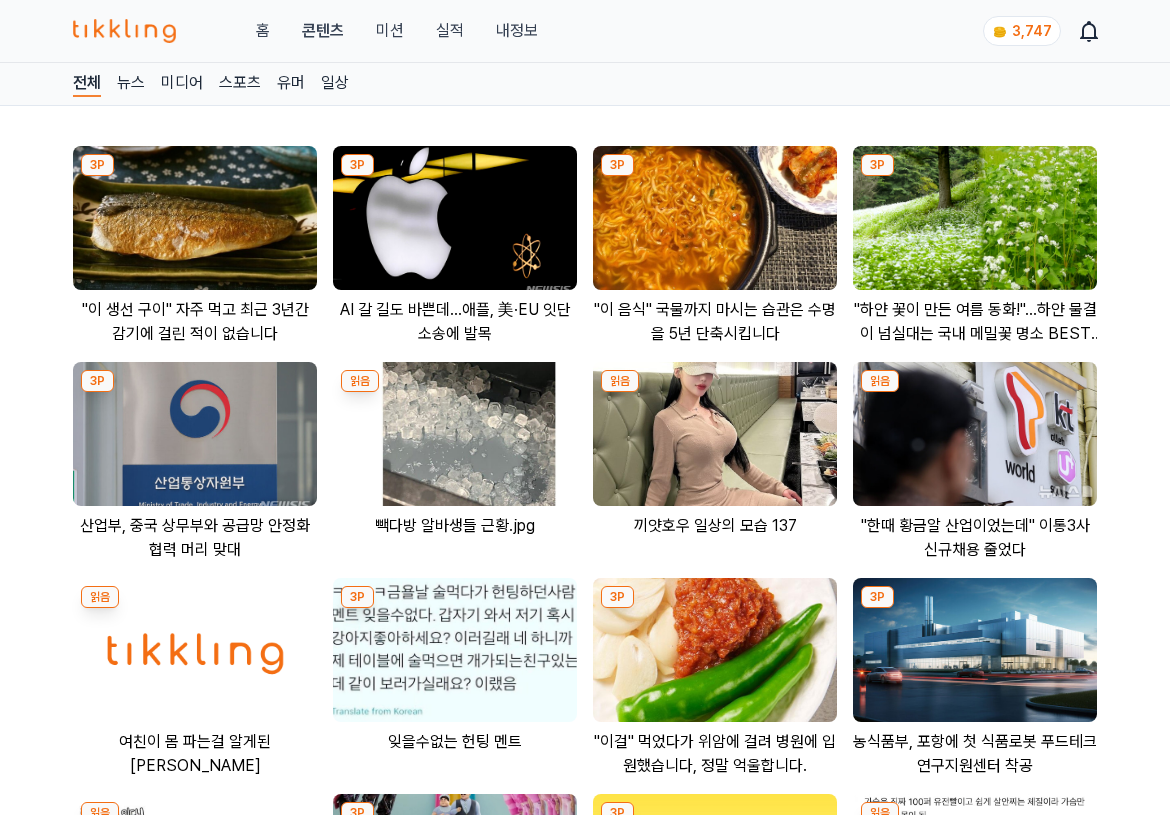 click at bounding box center [195, 218] 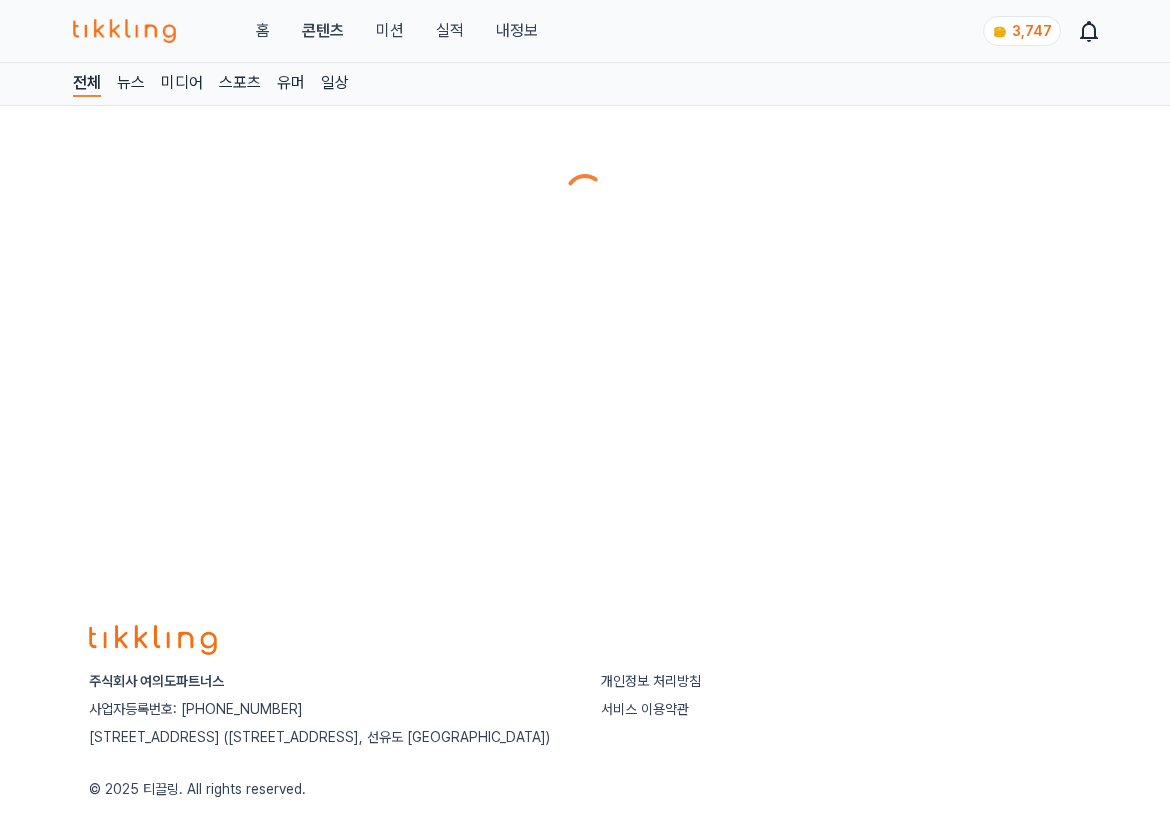 scroll, scrollTop: 0, scrollLeft: 0, axis: both 